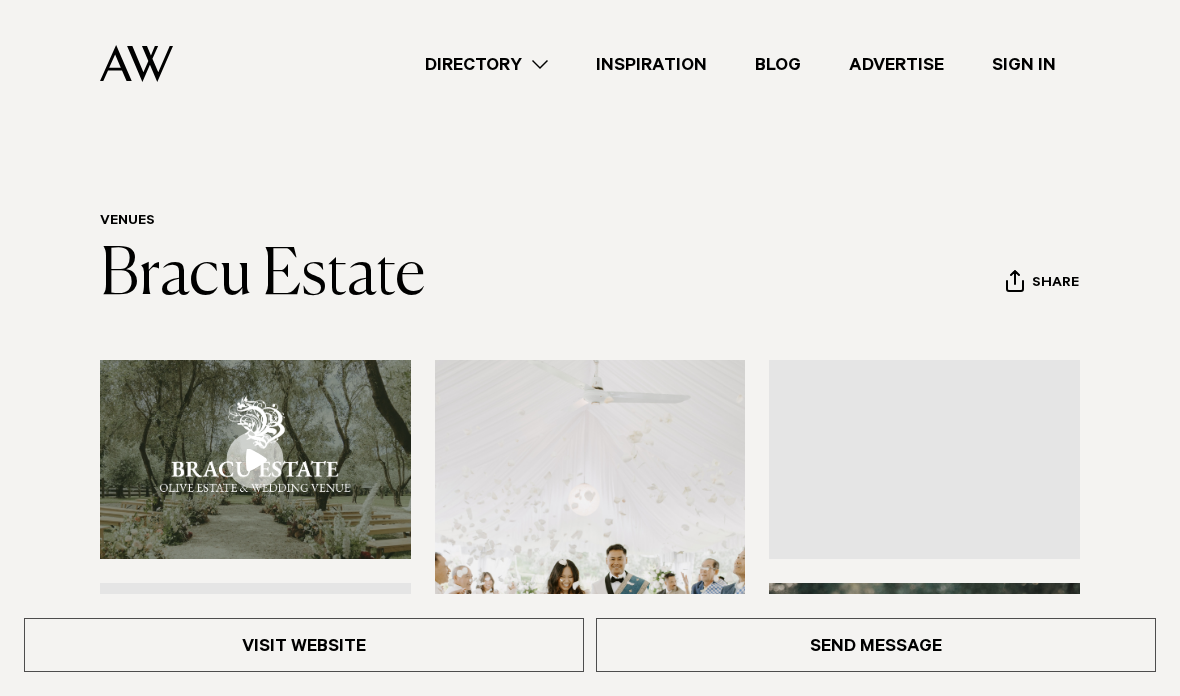 scroll, scrollTop: 0, scrollLeft: 0, axis: both 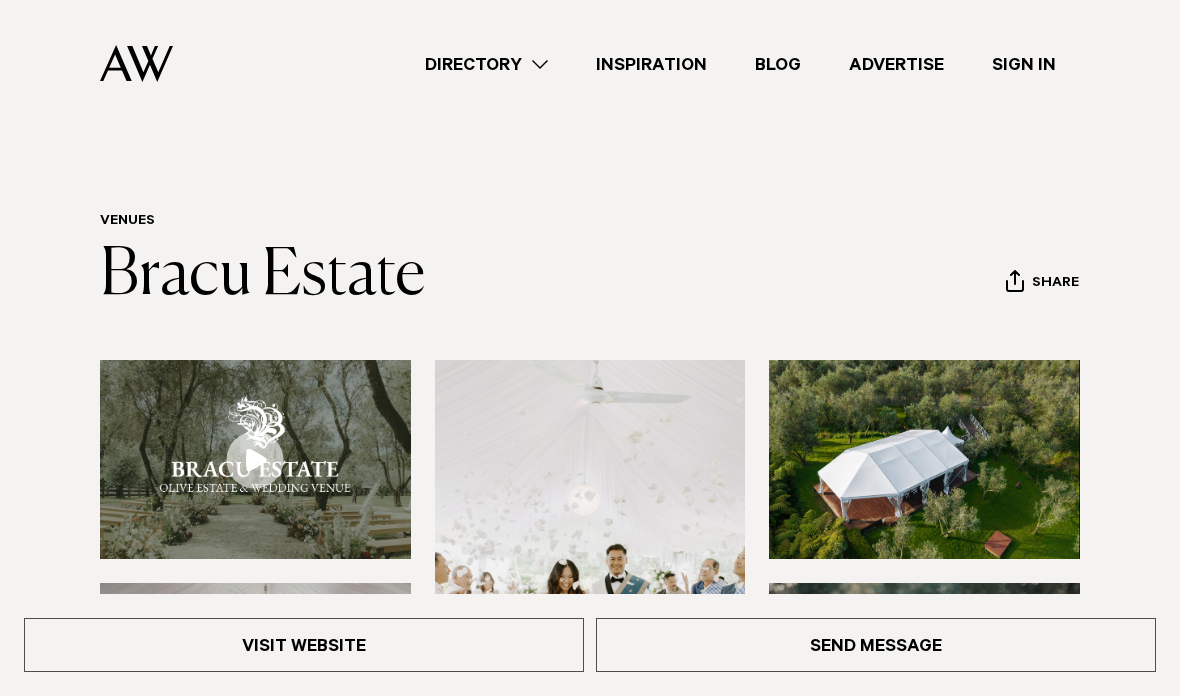 click at bounding box center (136, 63) 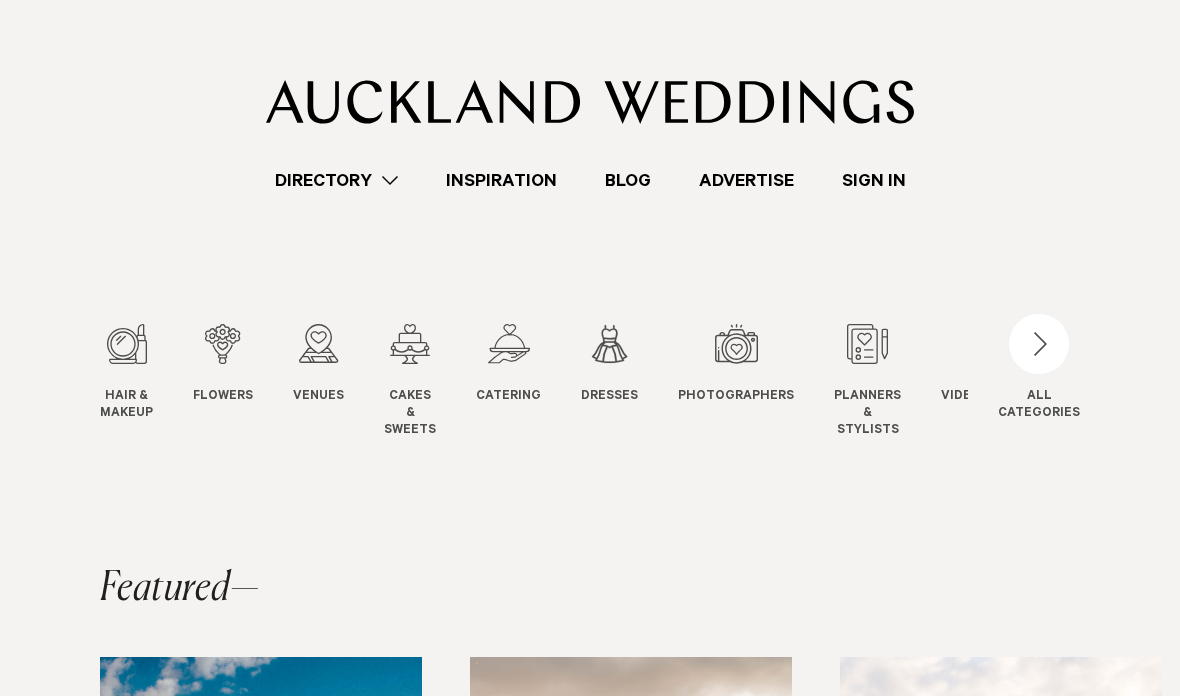 scroll, scrollTop: 0, scrollLeft: 0, axis: both 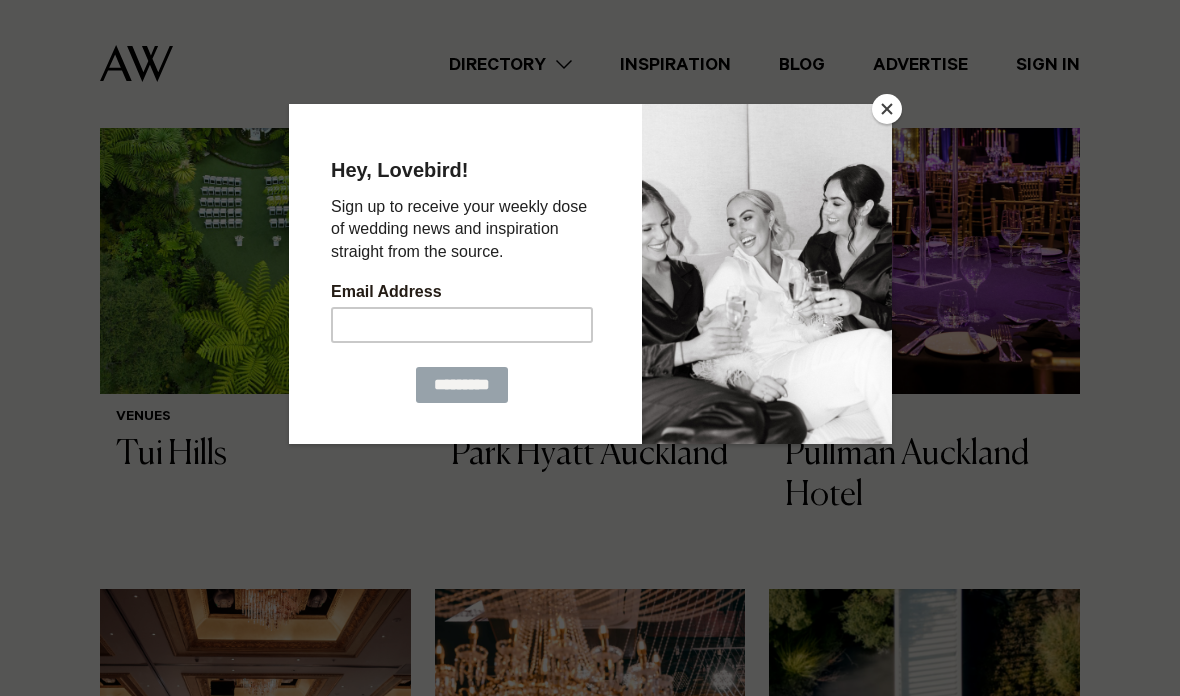 click at bounding box center [590, 348] 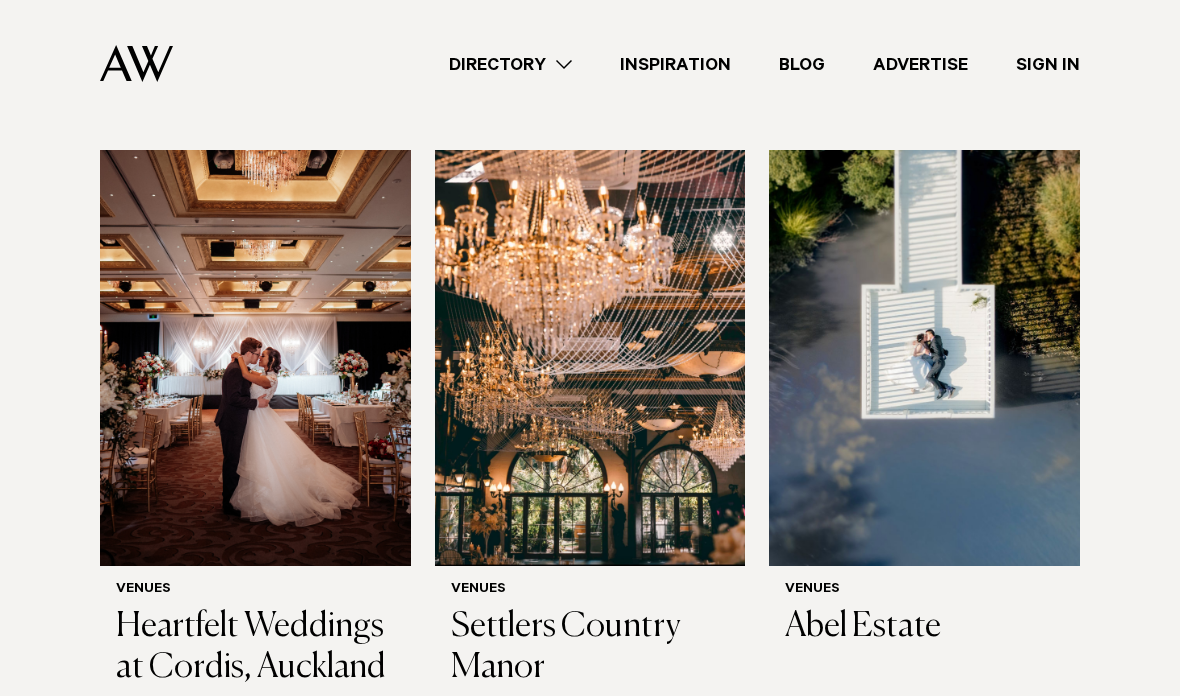 scroll, scrollTop: 1199, scrollLeft: 0, axis: vertical 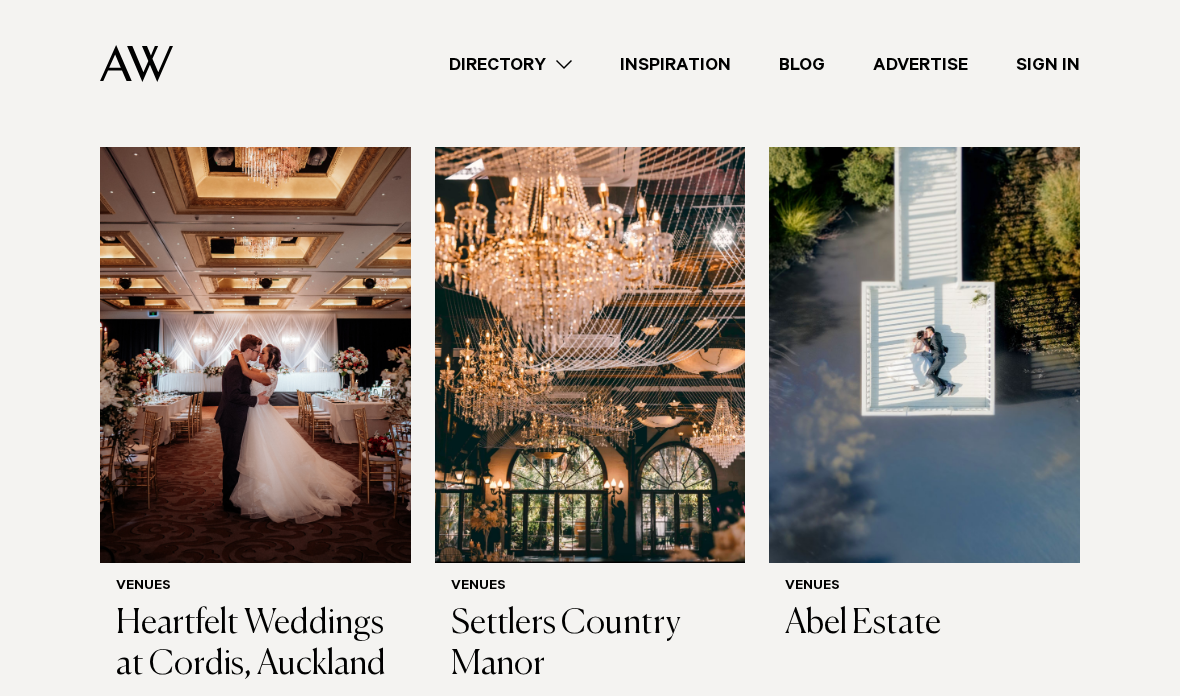 click at bounding box center (924, 355) 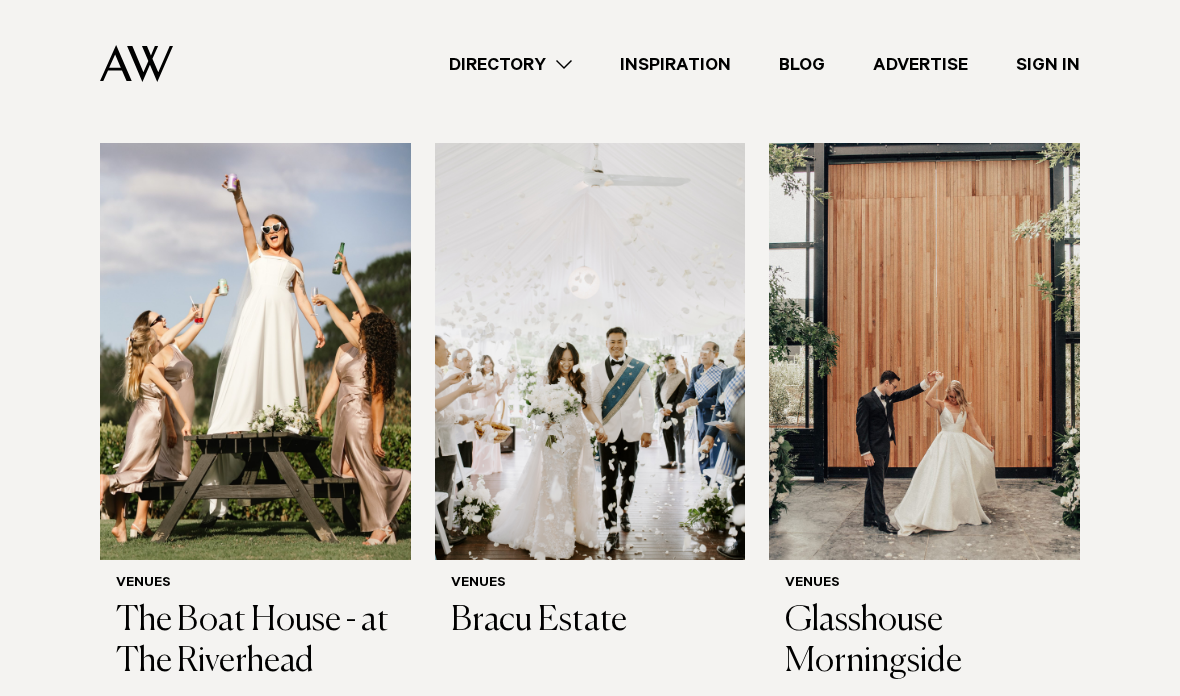 scroll, scrollTop: 3029, scrollLeft: 0, axis: vertical 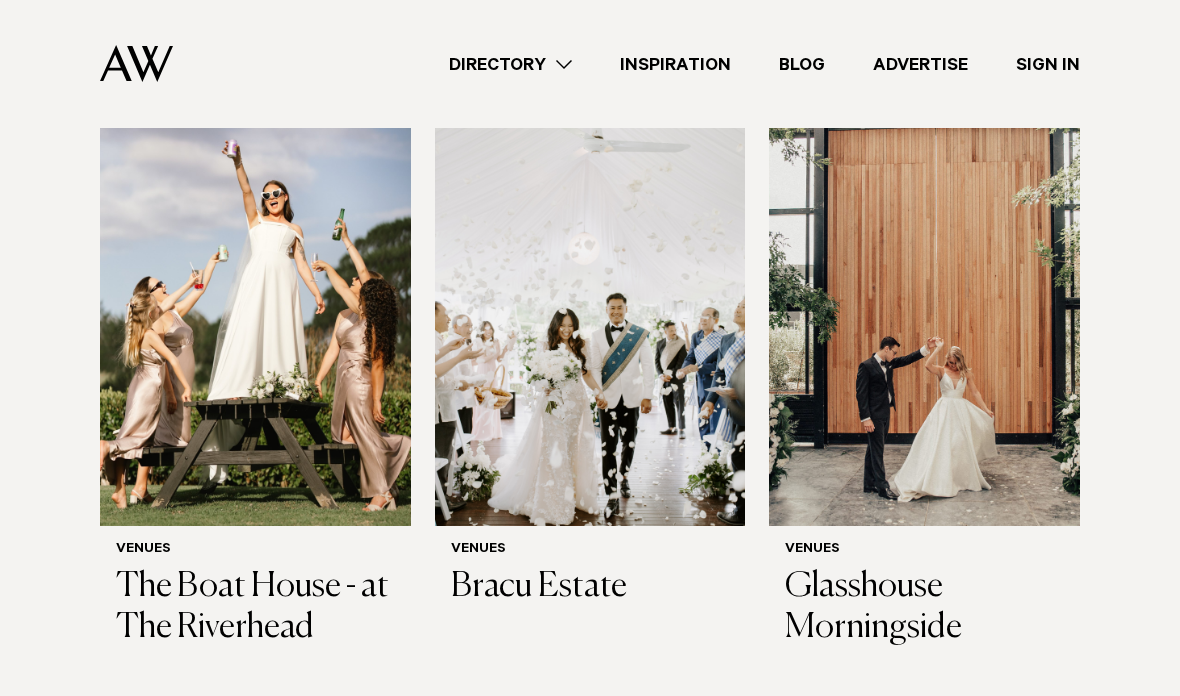 click at bounding box center [255, 317] 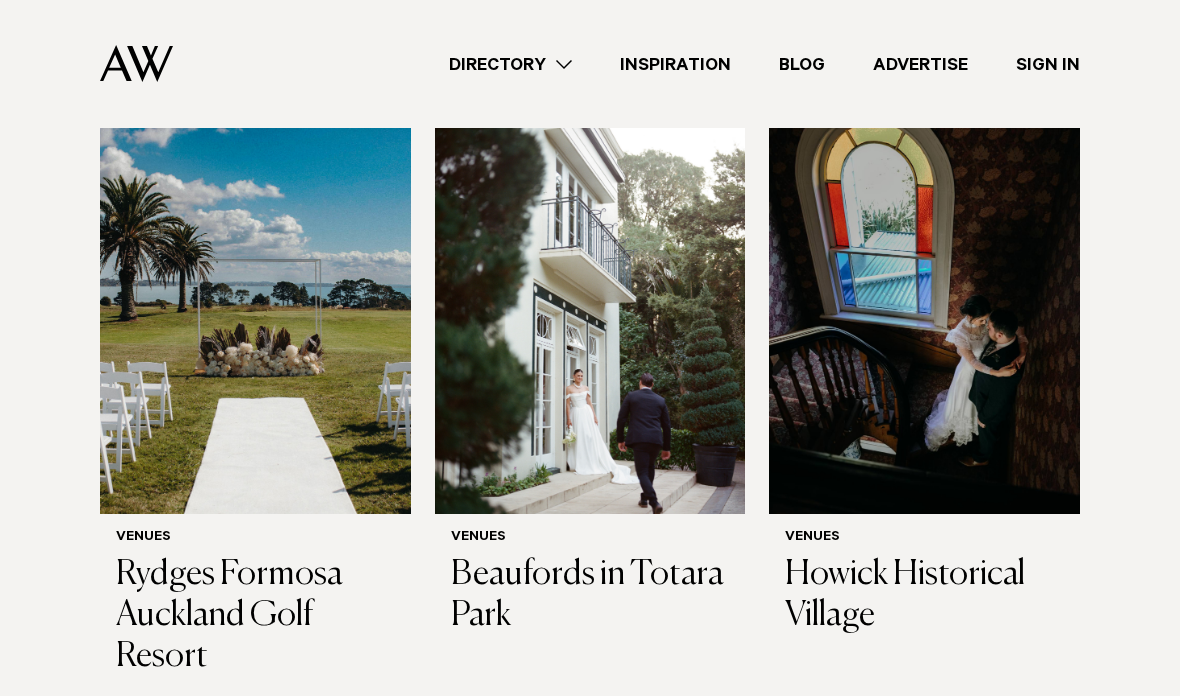 scroll, scrollTop: 3654, scrollLeft: 0, axis: vertical 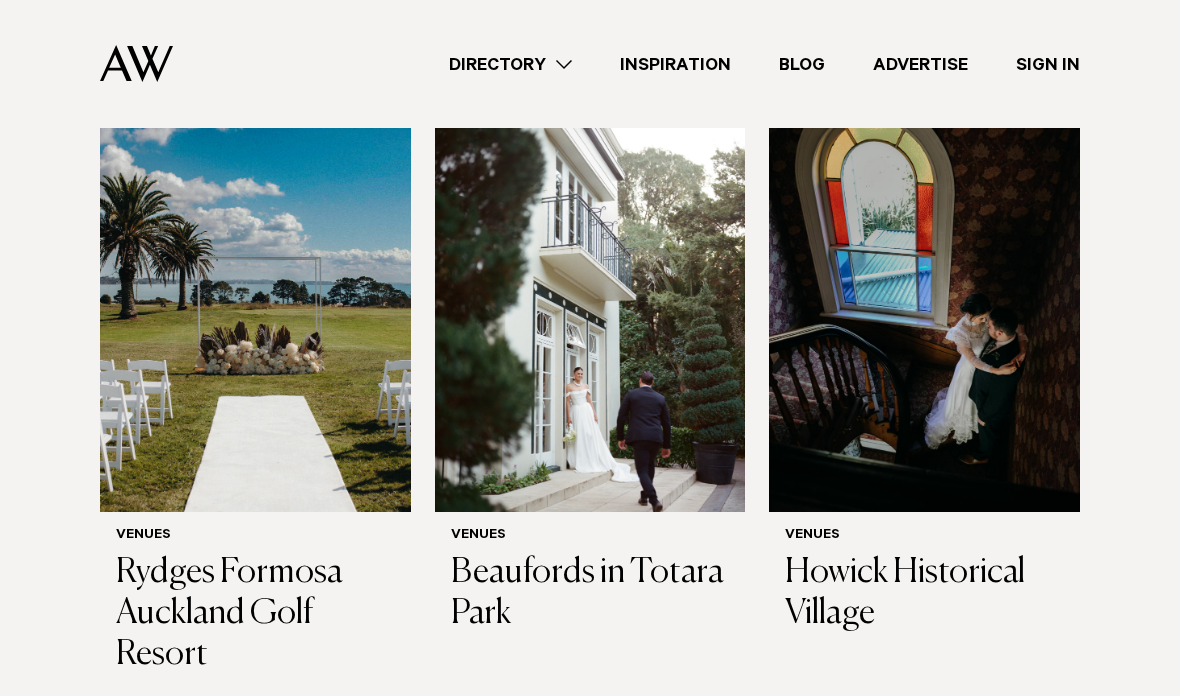 click at bounding box center [255, 304] 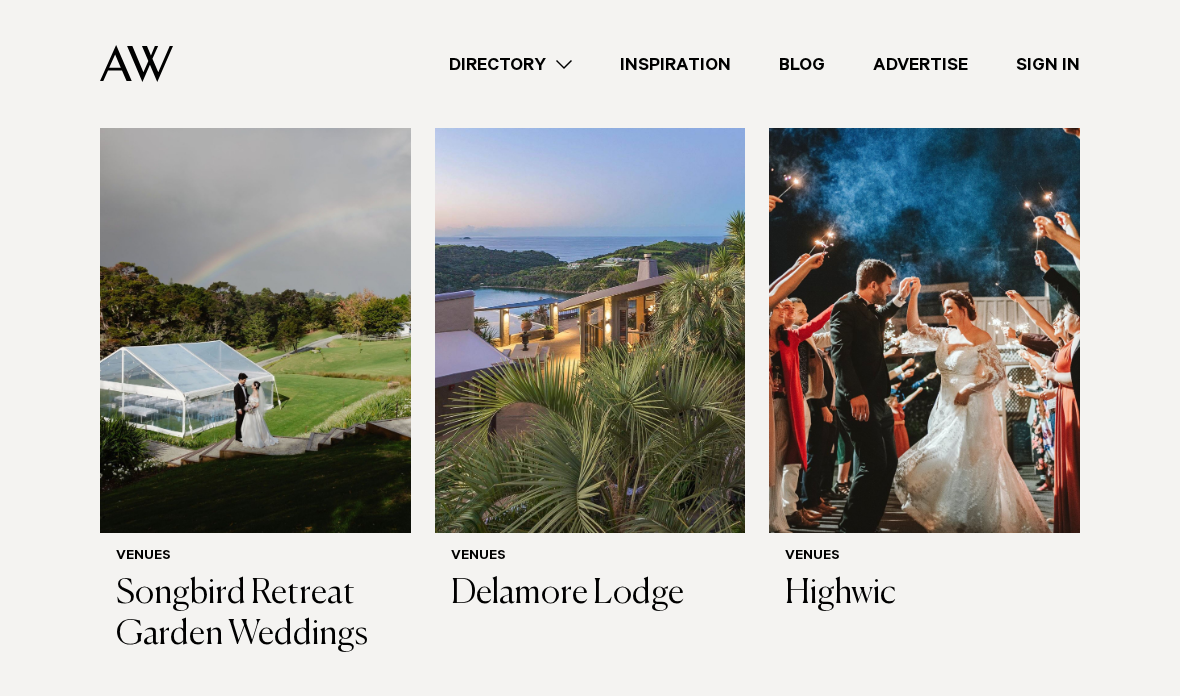 scroll, scrollTop: 4285, scrollLeft: 0, axis: vertical 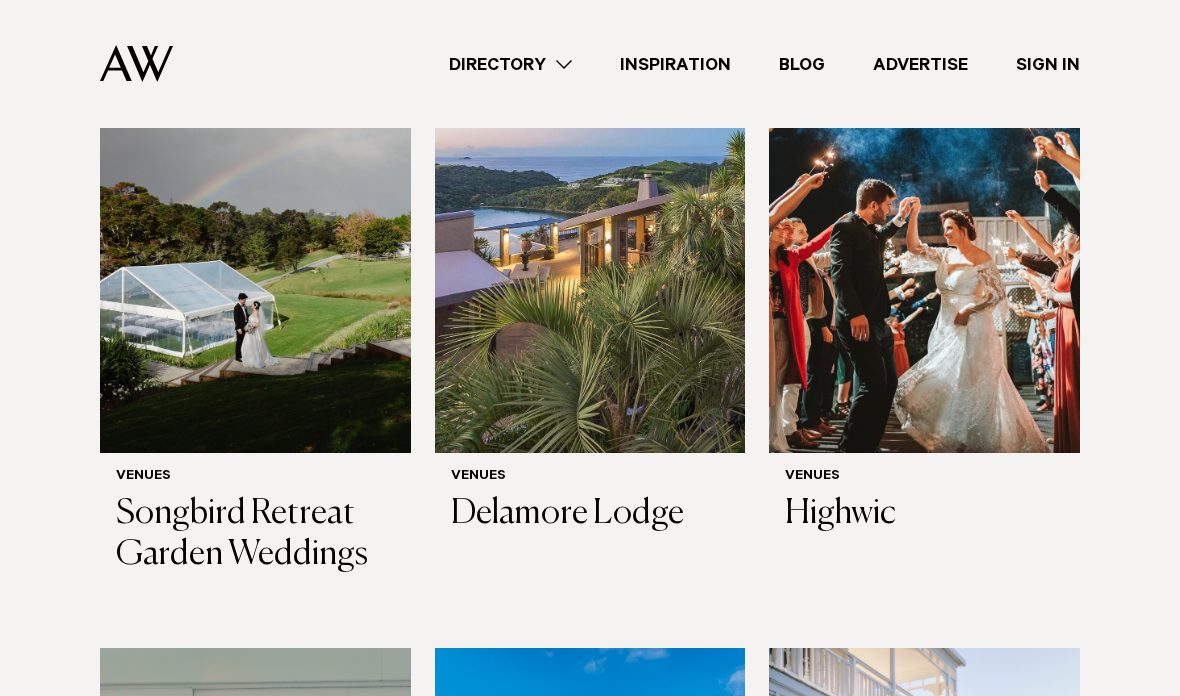 click at bounding box center [590, 244] 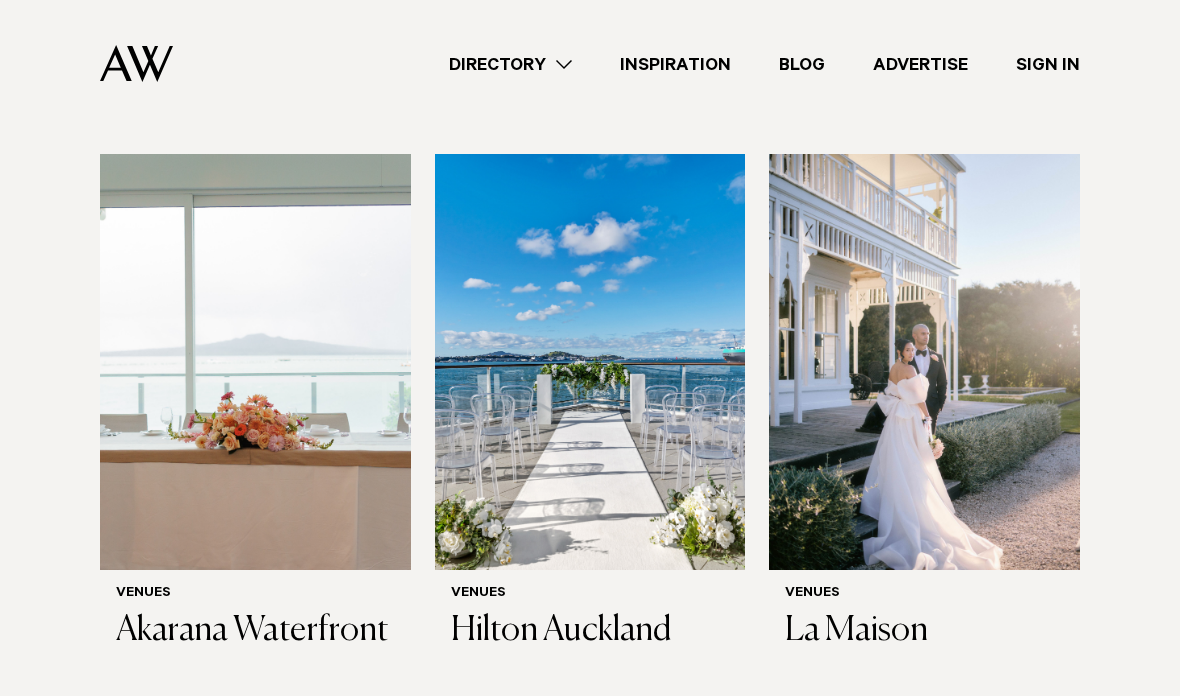 scroll, scrollTop: 4863, scrollLeft: 0, axis: vertical 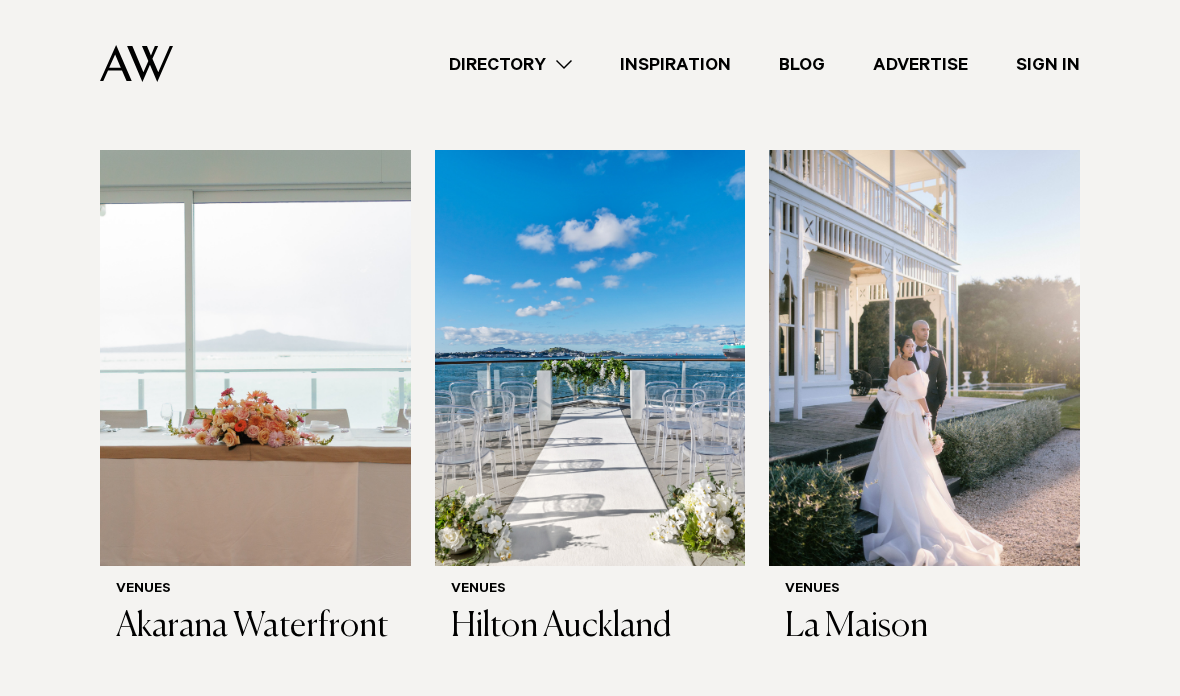 click at bounding box center [255, 358] 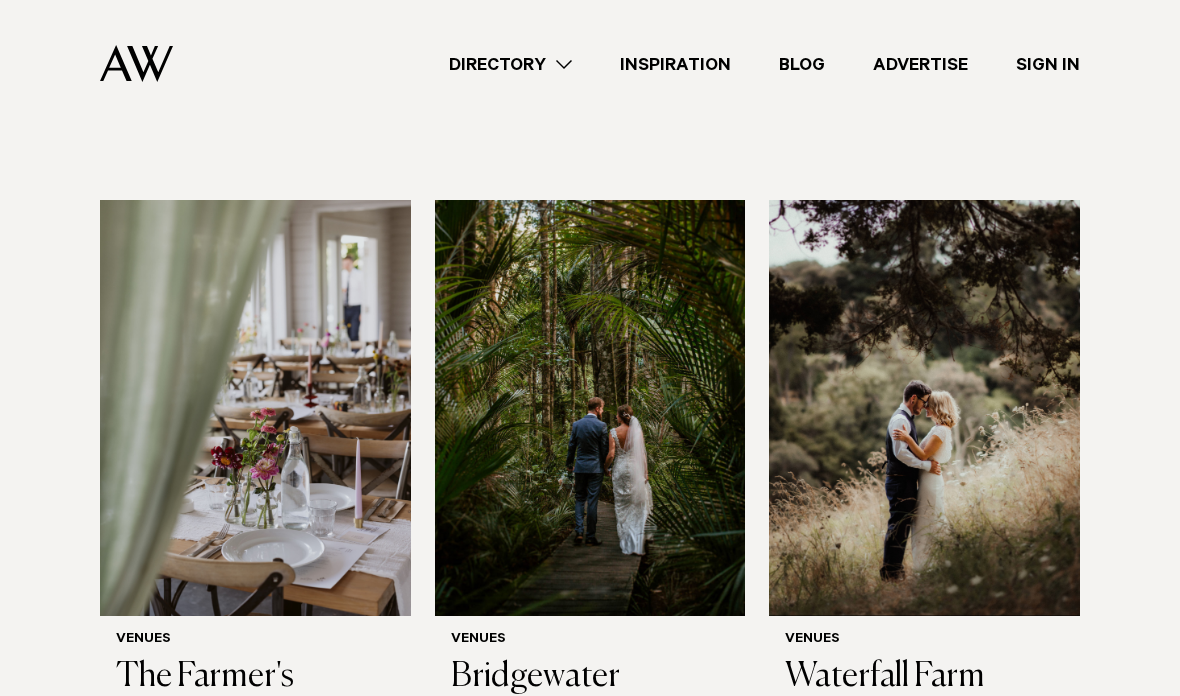 scroll, scrollTop: 6567, scrollLeft: 0, axis: vertical 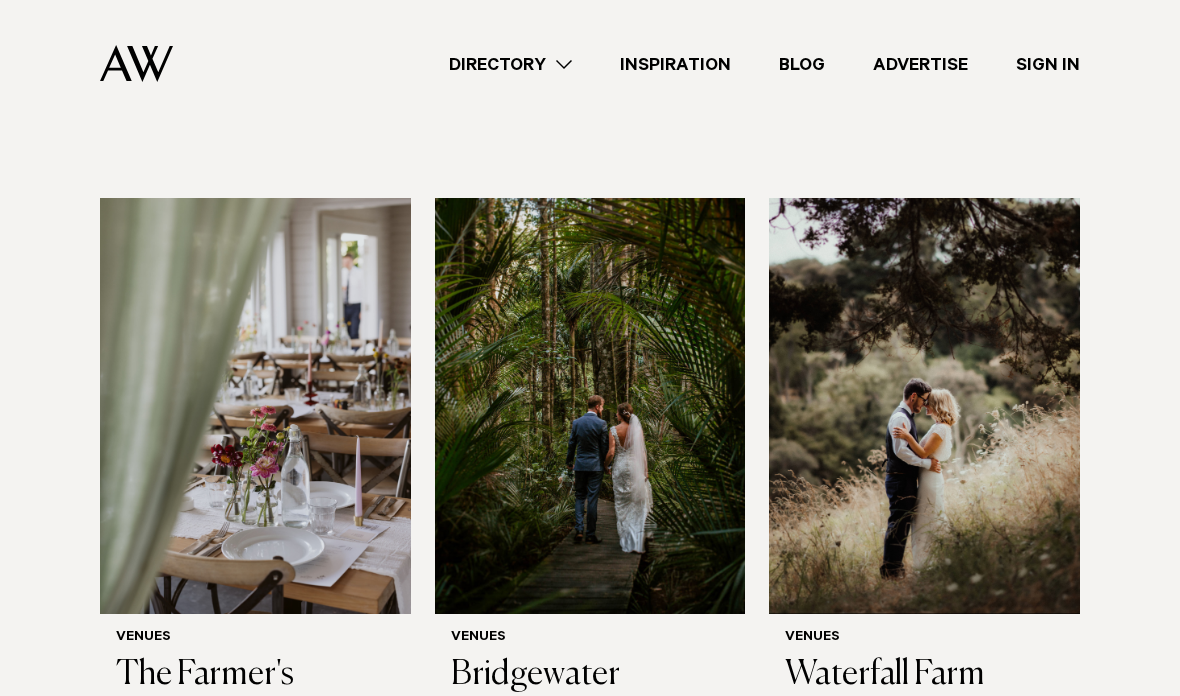 click at bounding box center [255, 406] 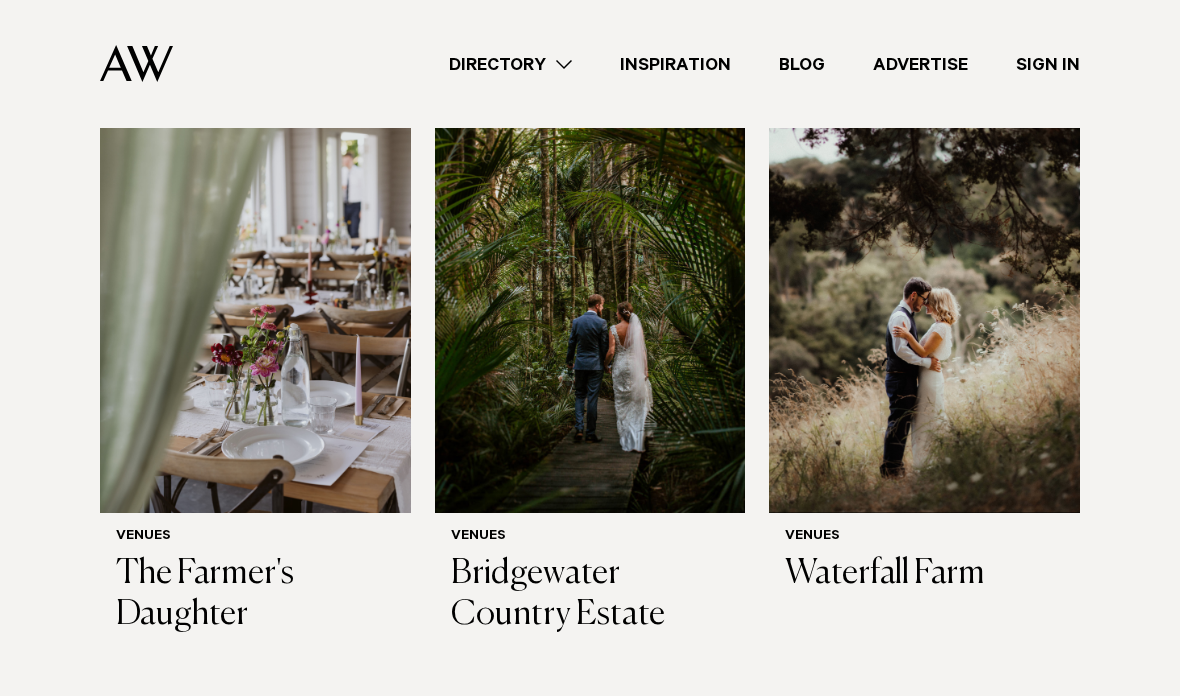 scroll, scrollTop: 6668, scrollLeft: 0, axis: vertical 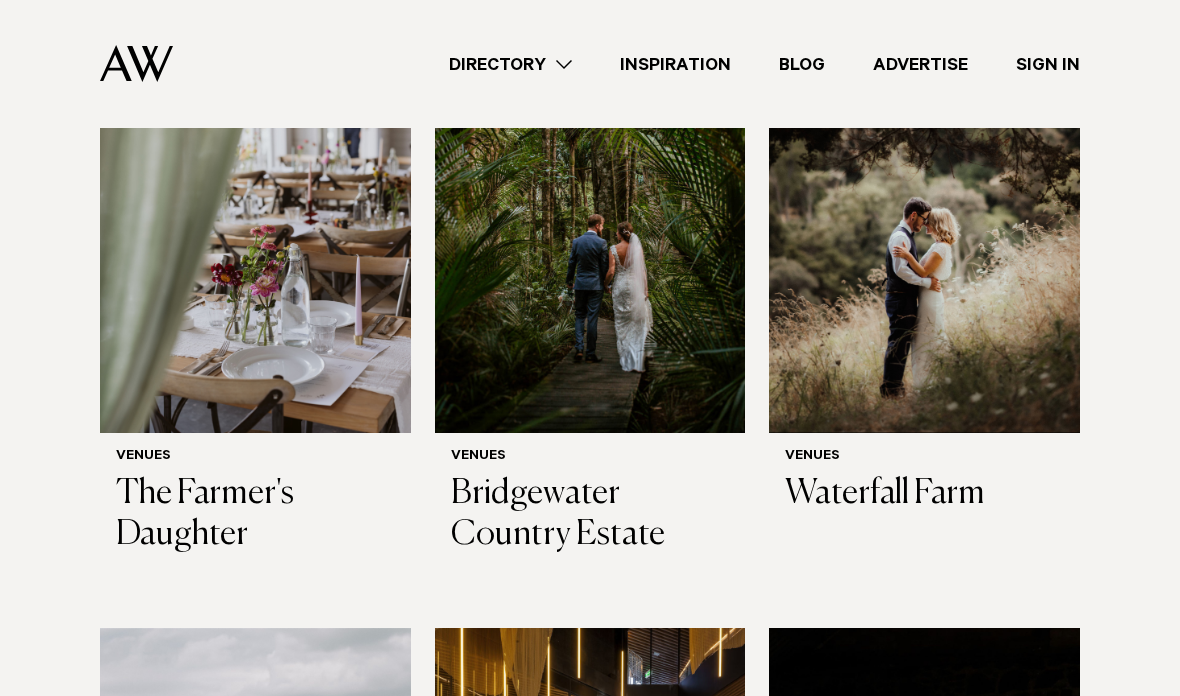 click at bounding box center (924, 225) 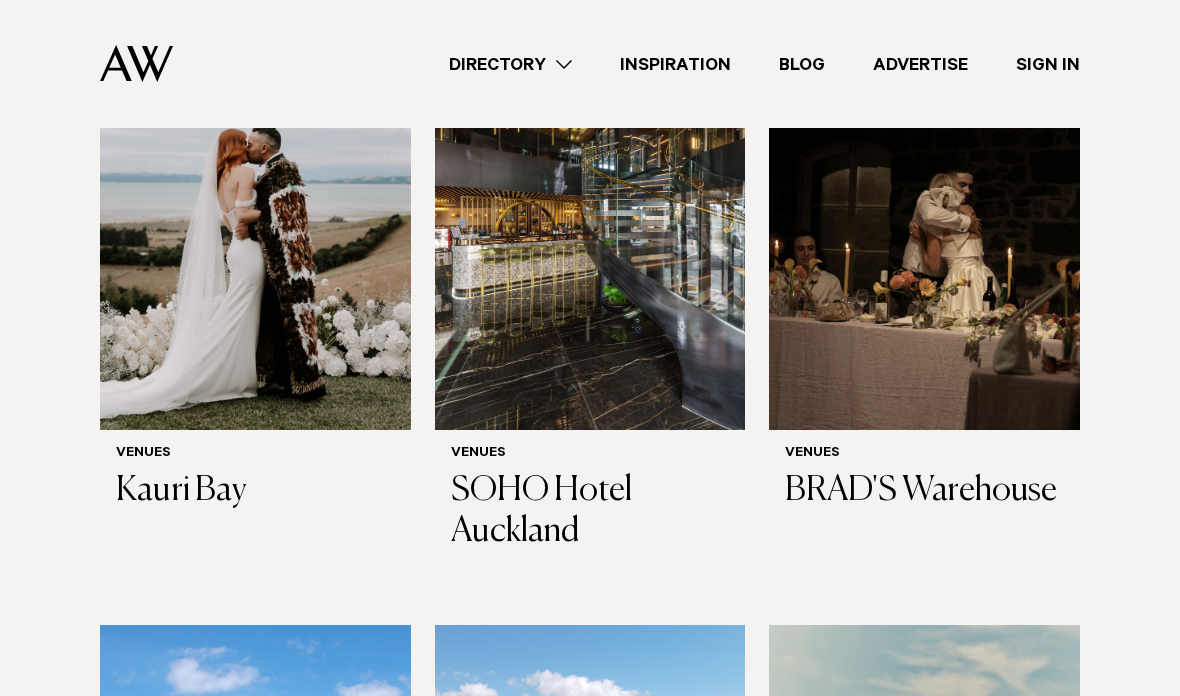 scroll, scrollTop: 7309, scrollLeft: 0, axis: vertical 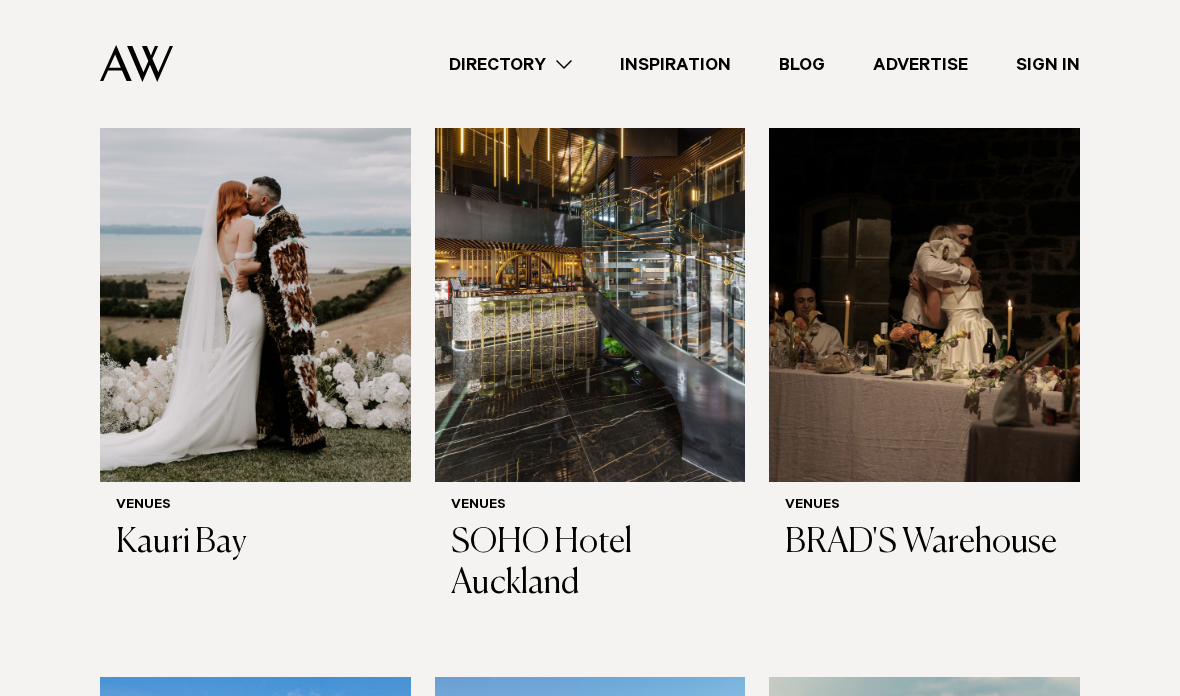 click at bounding box center [924, 275] 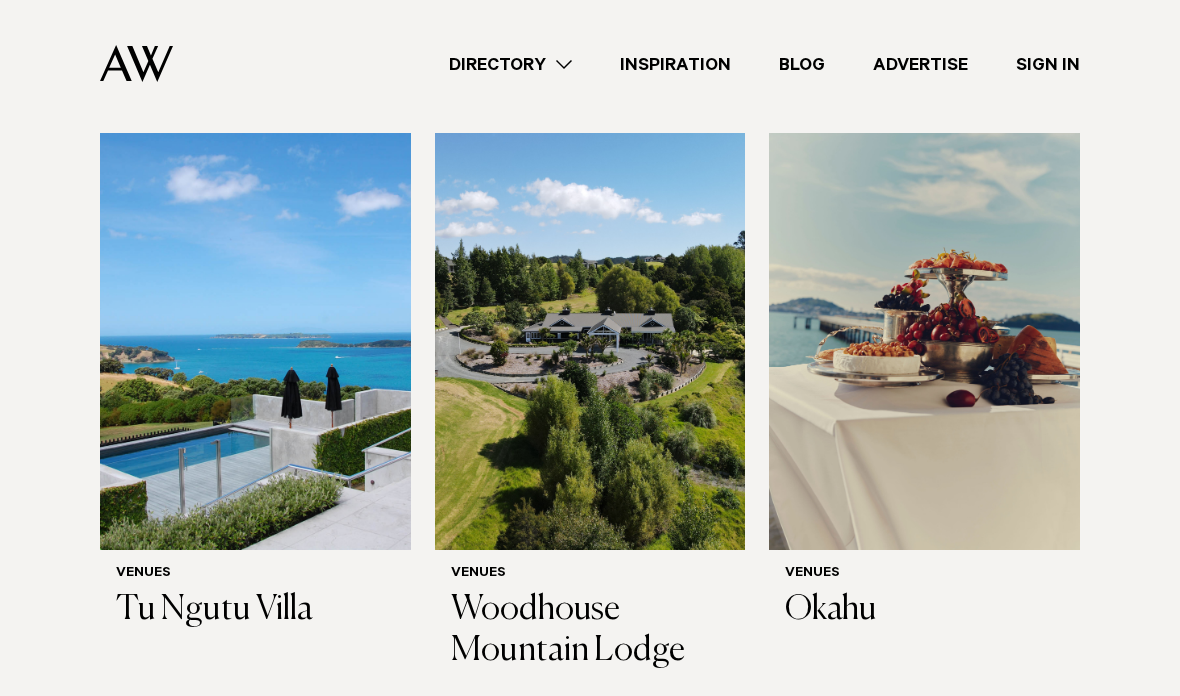 scroll, scrollTop: 7859, scrollLeft: 0, axis: vertical 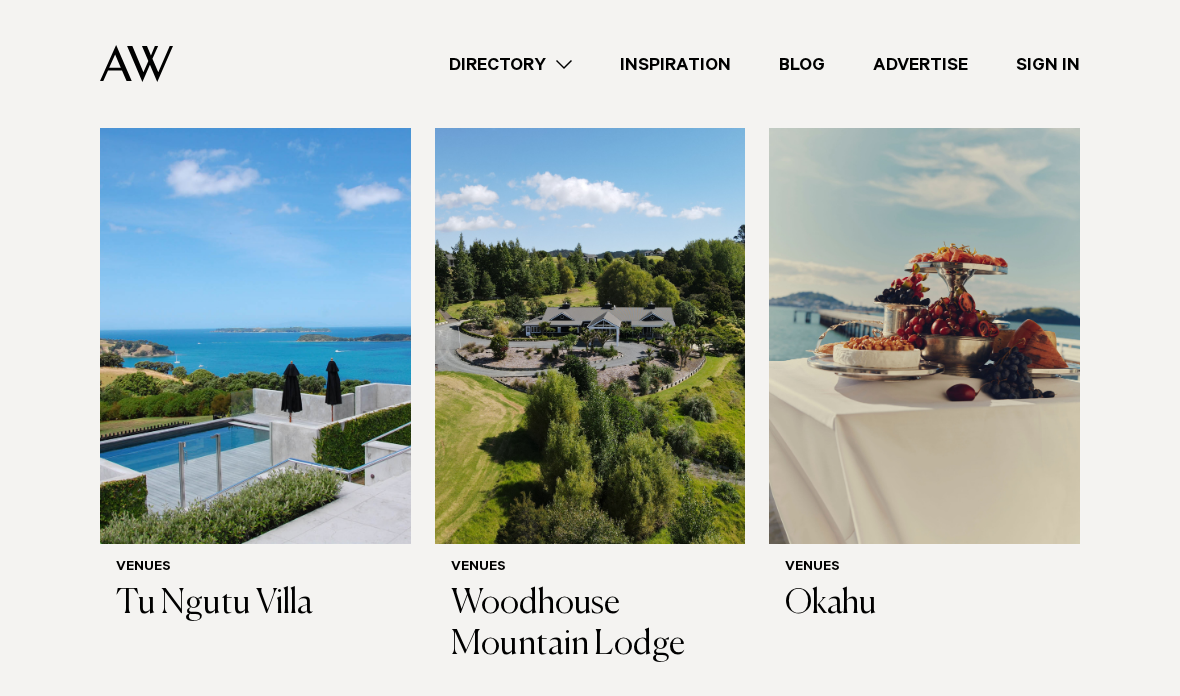 click at bounding box center [924, 336] 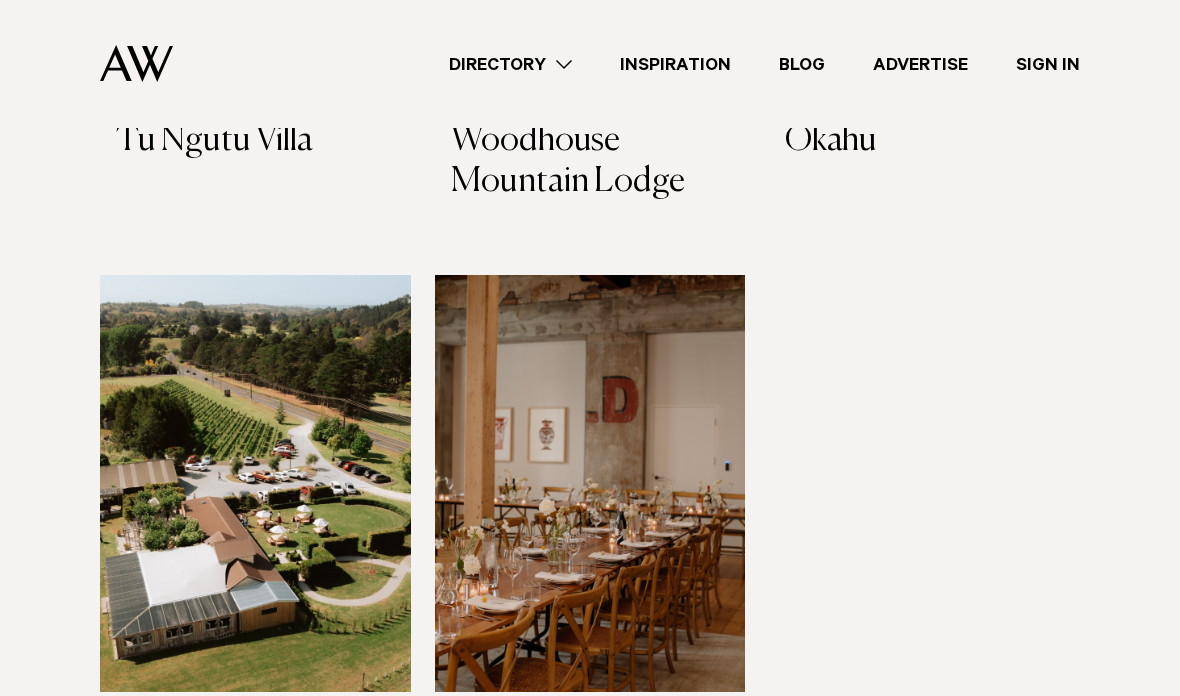 scroll, scrollTop: 8435, scrollLeft: 0, axis: vertical 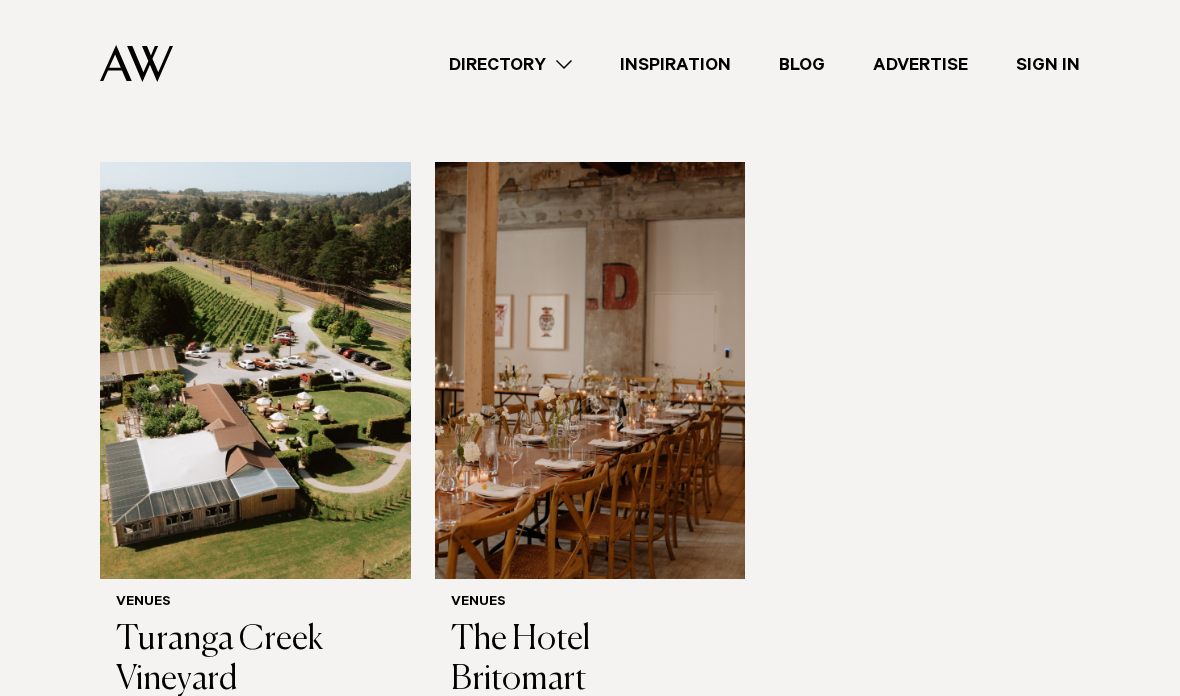 click at bounding box center (590, 371) 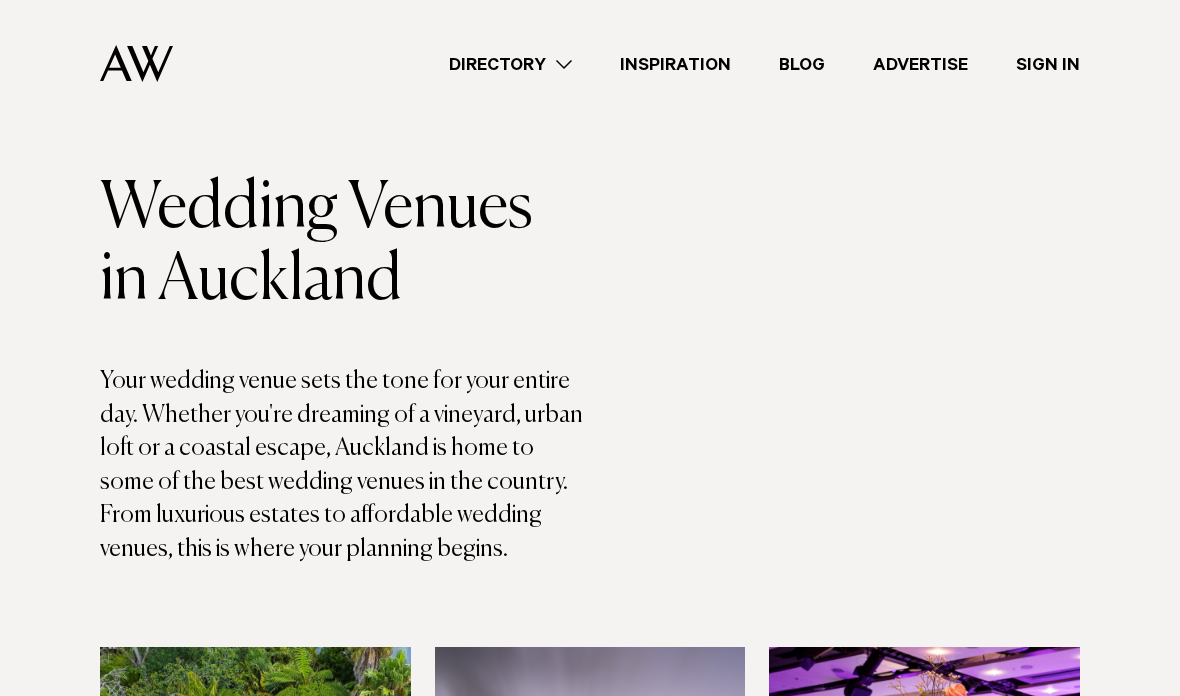 scroll, scrollTop: 0, scrollLeft: 0, axis: both 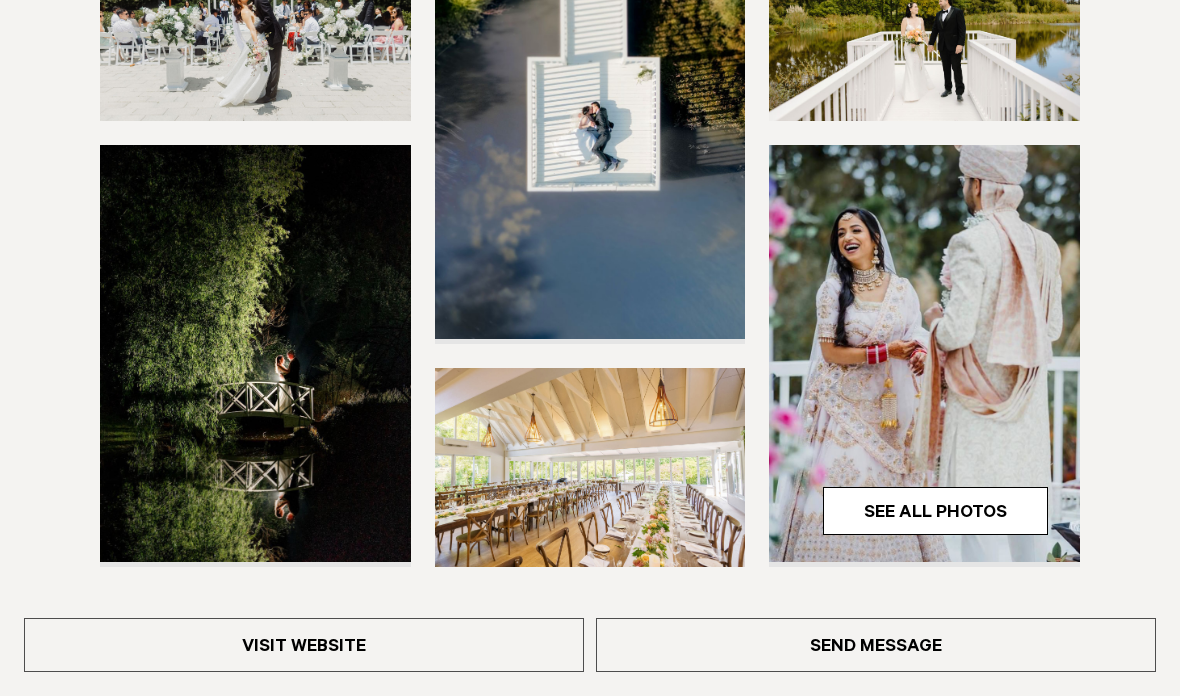 click at bounding box center [590, 467] 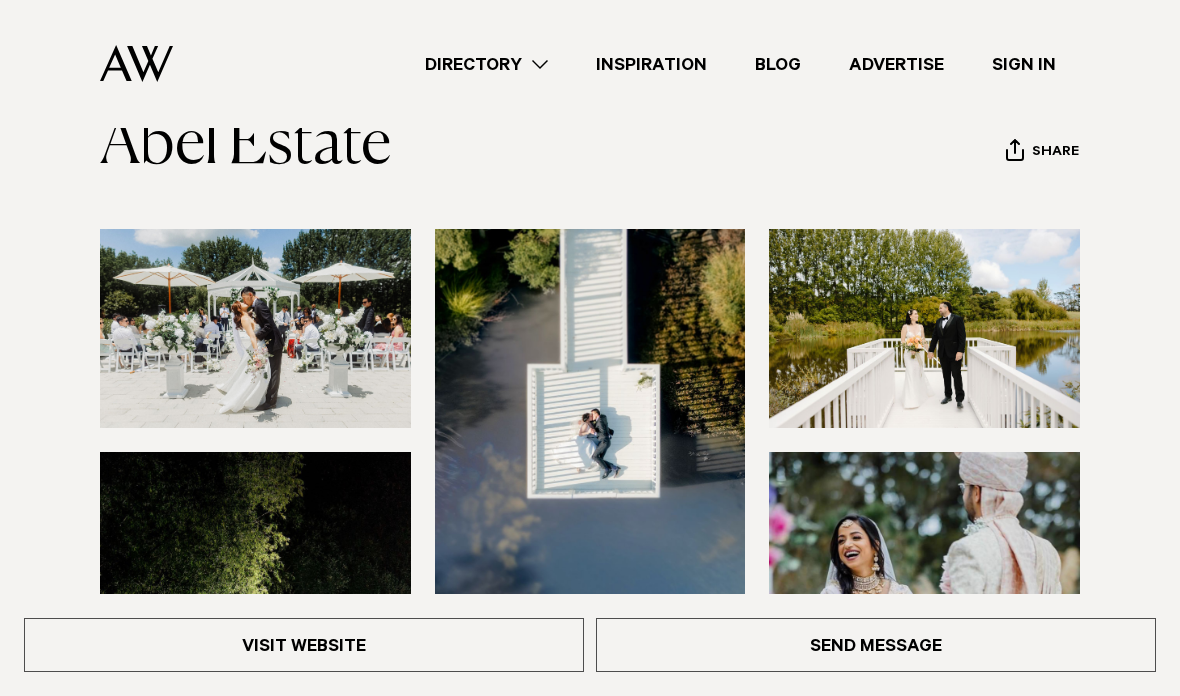 scroll, scrollTop: 0, scrollLeft: 0, axis: both 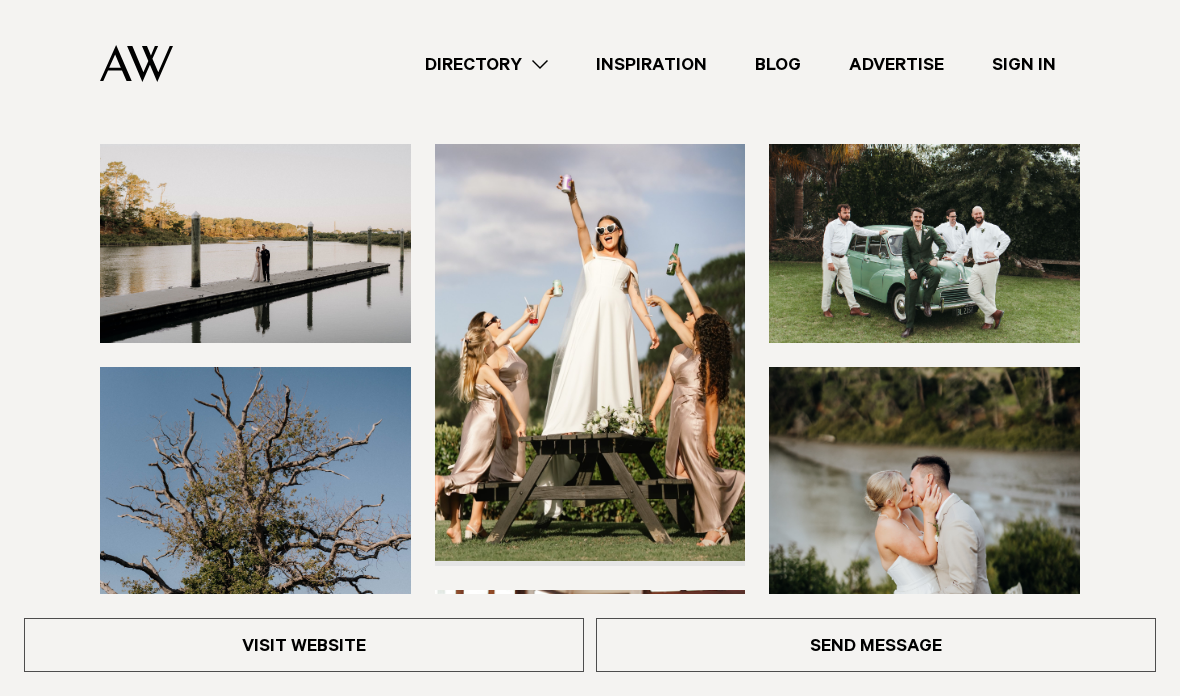 click at bounding box center [255, 243] 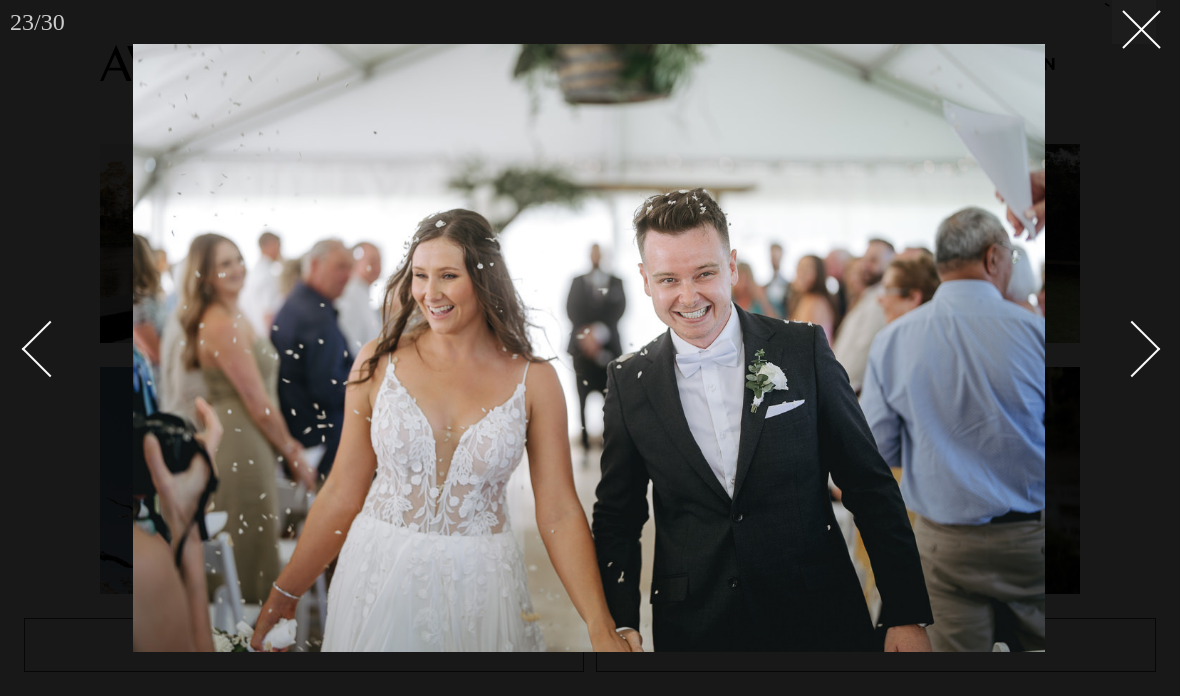 click at bounding box center [1134, 22] 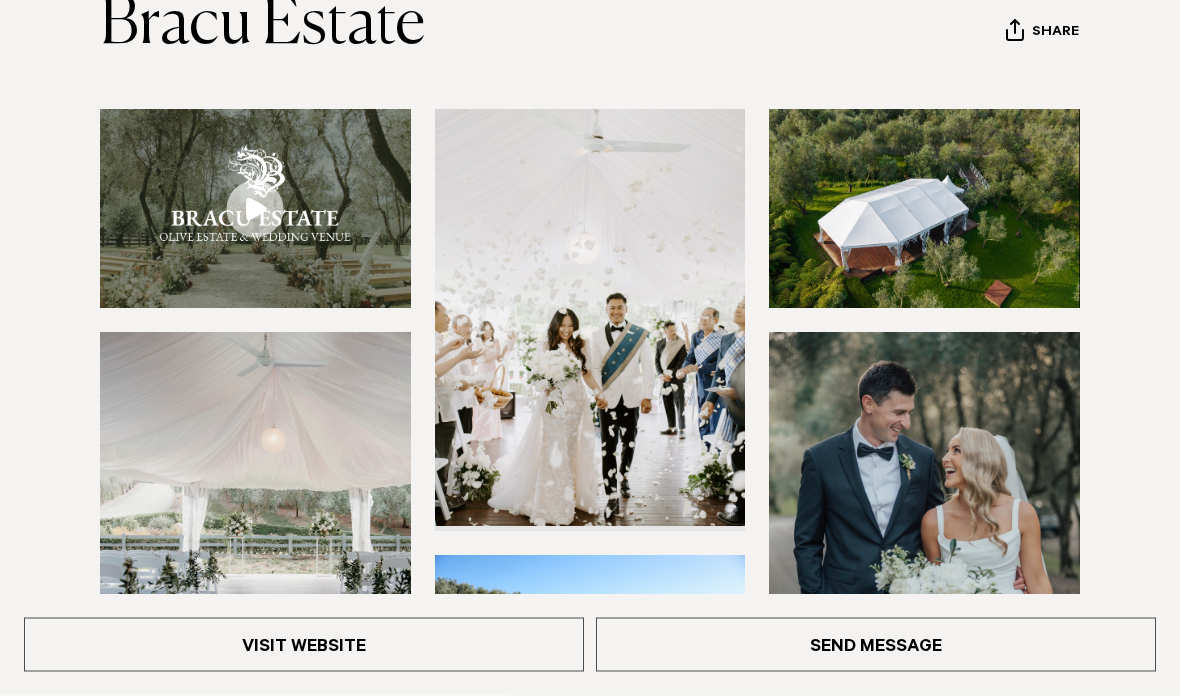 scroll, scrollTop: 251, scrollLeft: 0, axis: vertical 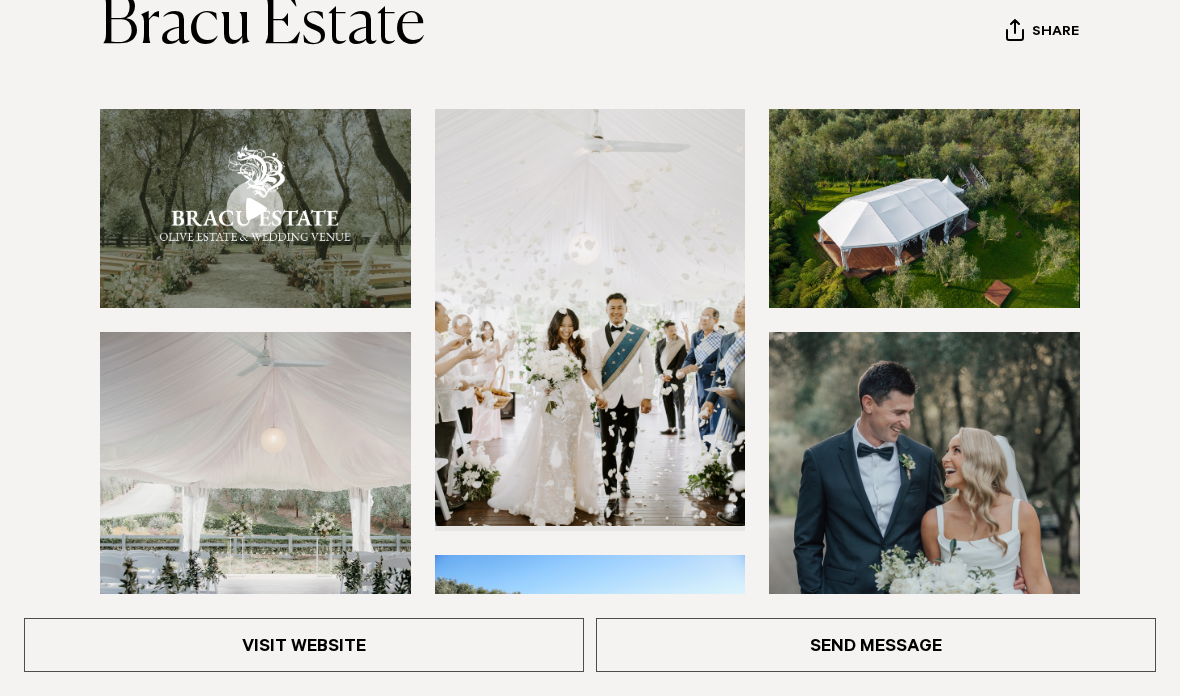 click at bounding box center (255, 540) 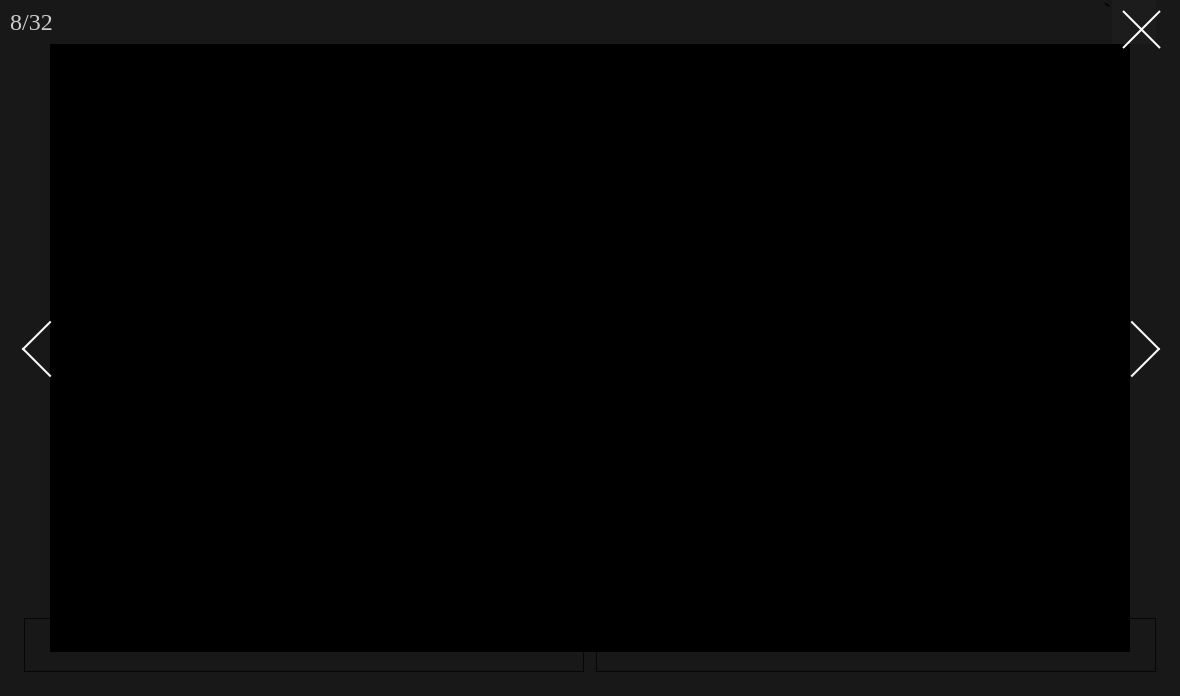 scroll, scrollTop: 54, scrollLeft: 0, axis: vertical 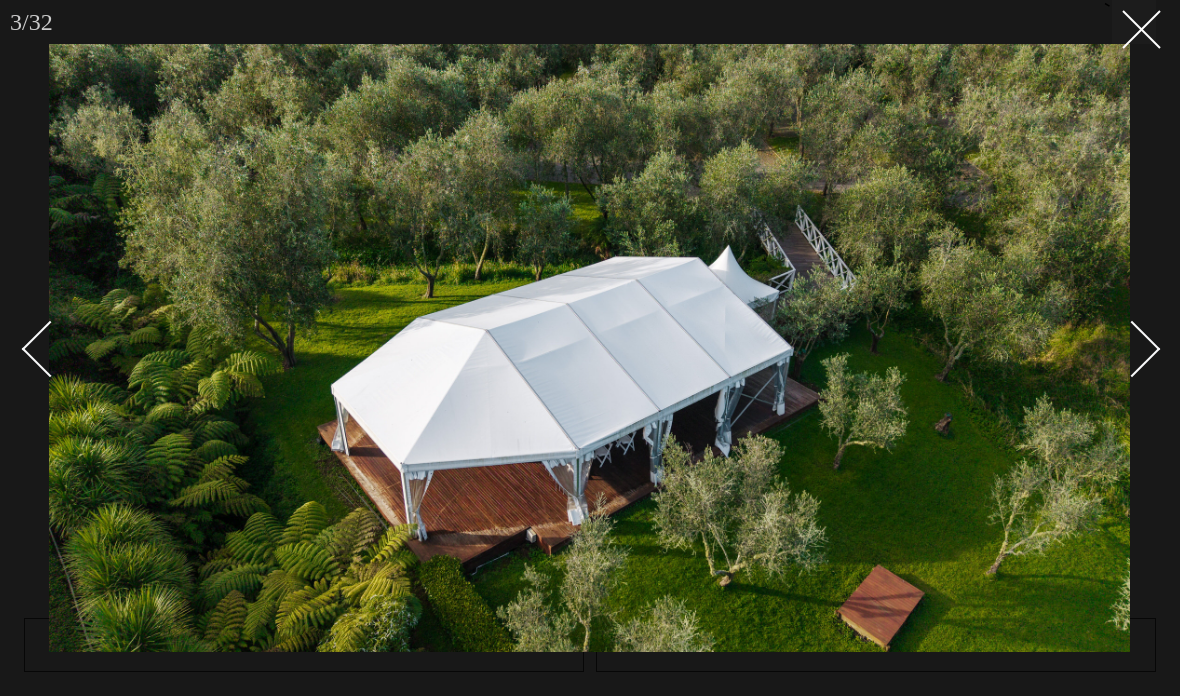 click at bounding box center [1134, 22] 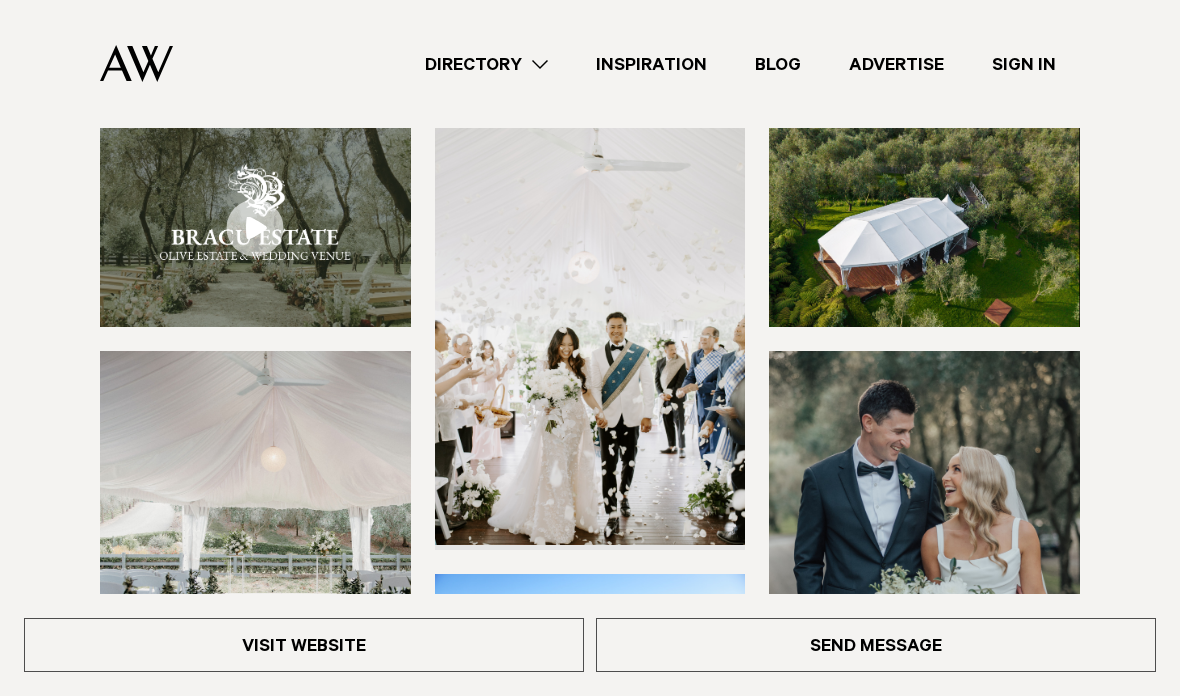 scroll, scrollTop: 170, scrollLeft: 0, axis: vertical 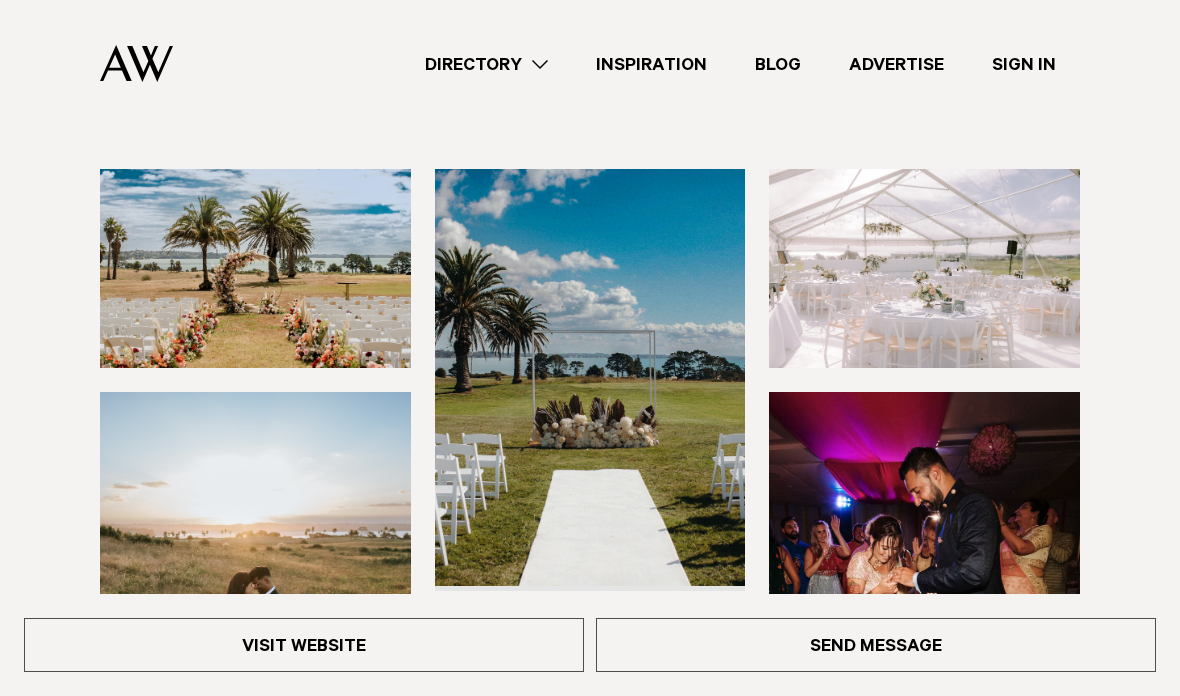 click at bounding box center (924, 268) 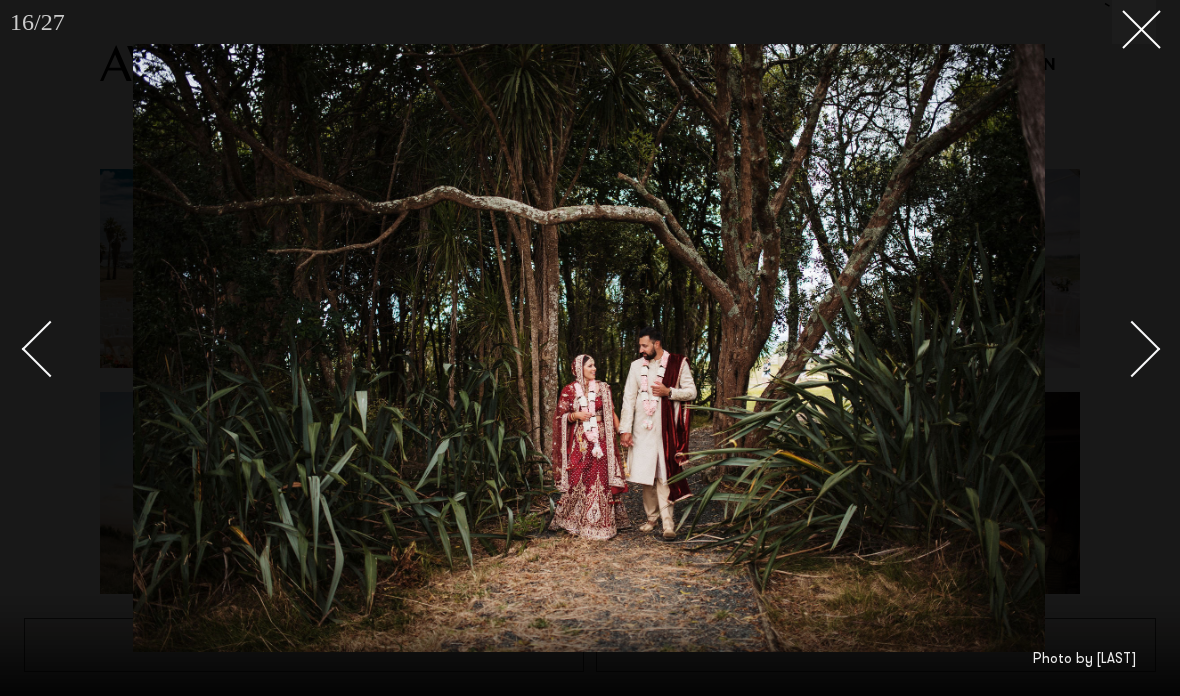 click at bounding box center [1134, 22] 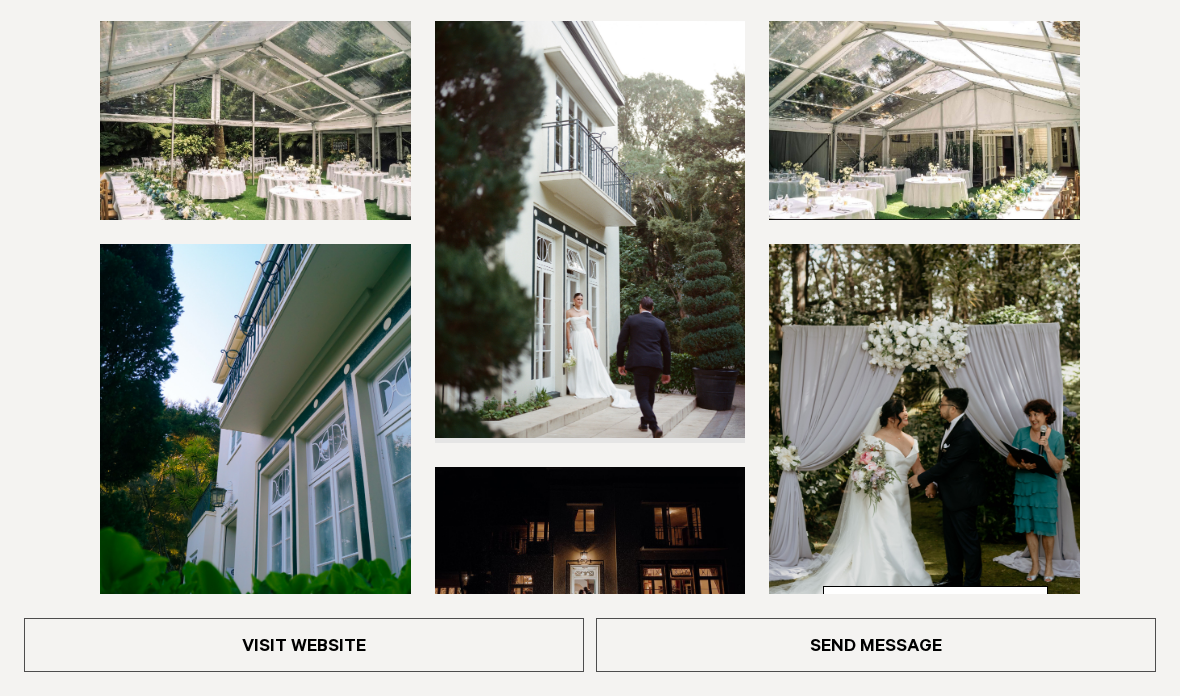 scroll, scrollTop: 340, scrollLeft: 0, axis: vertical 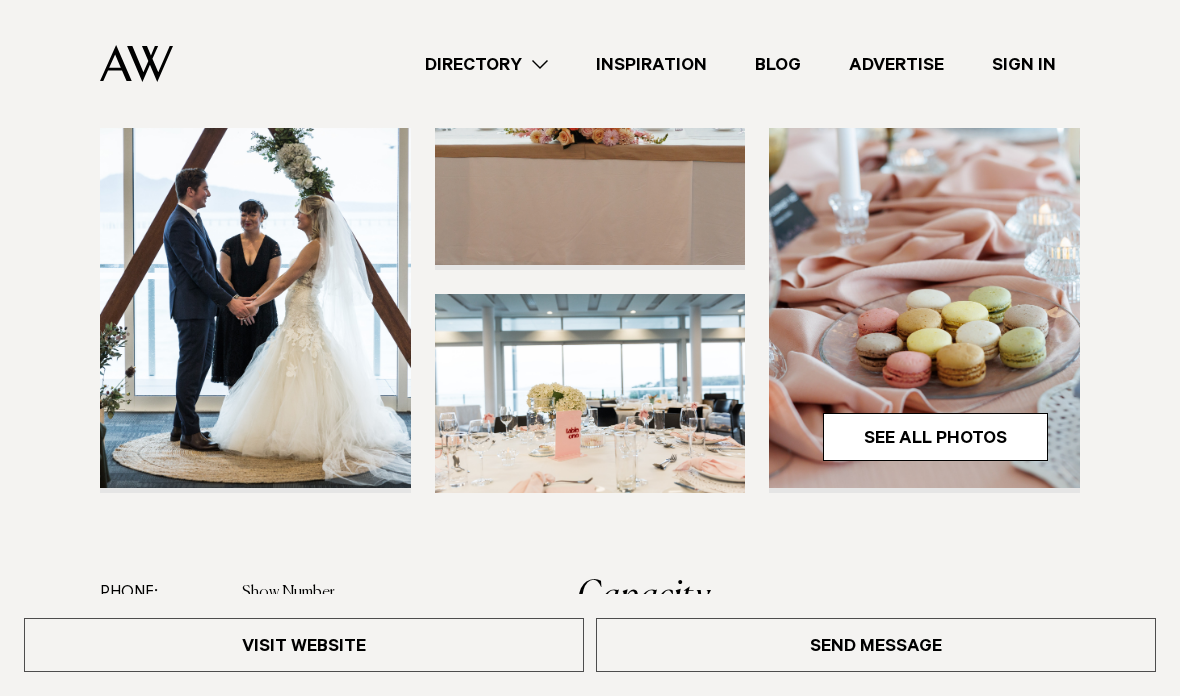 click at bounding box center (924, 279) 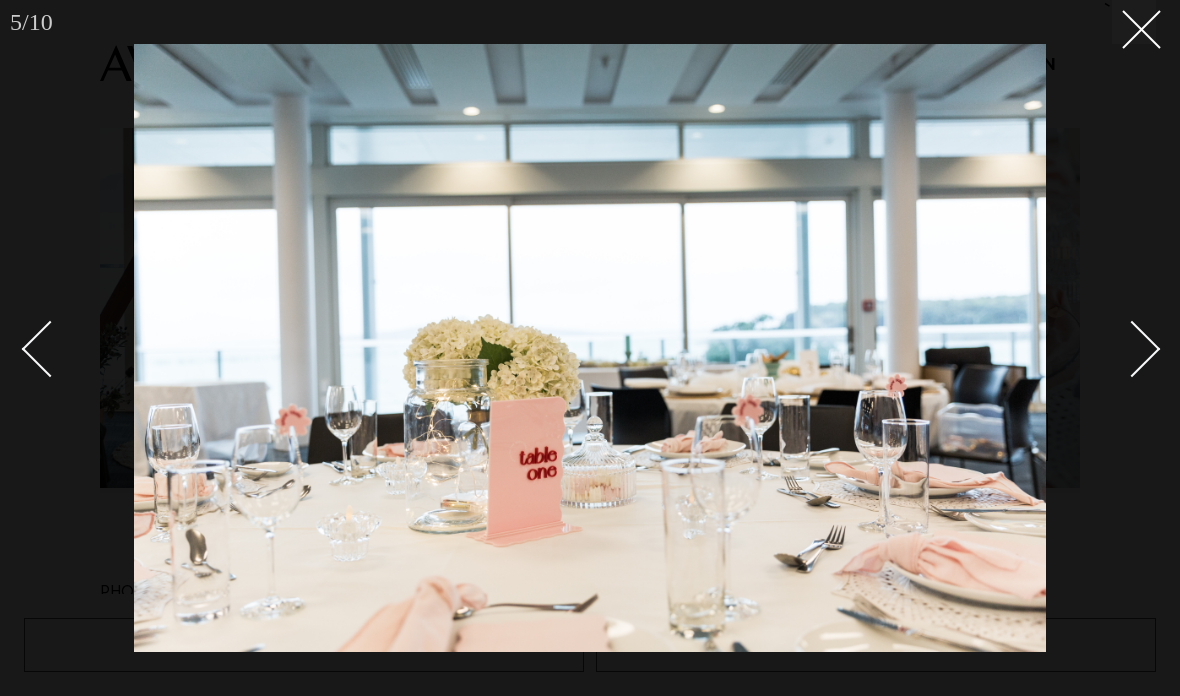 click at bounding box center (1134, 22) 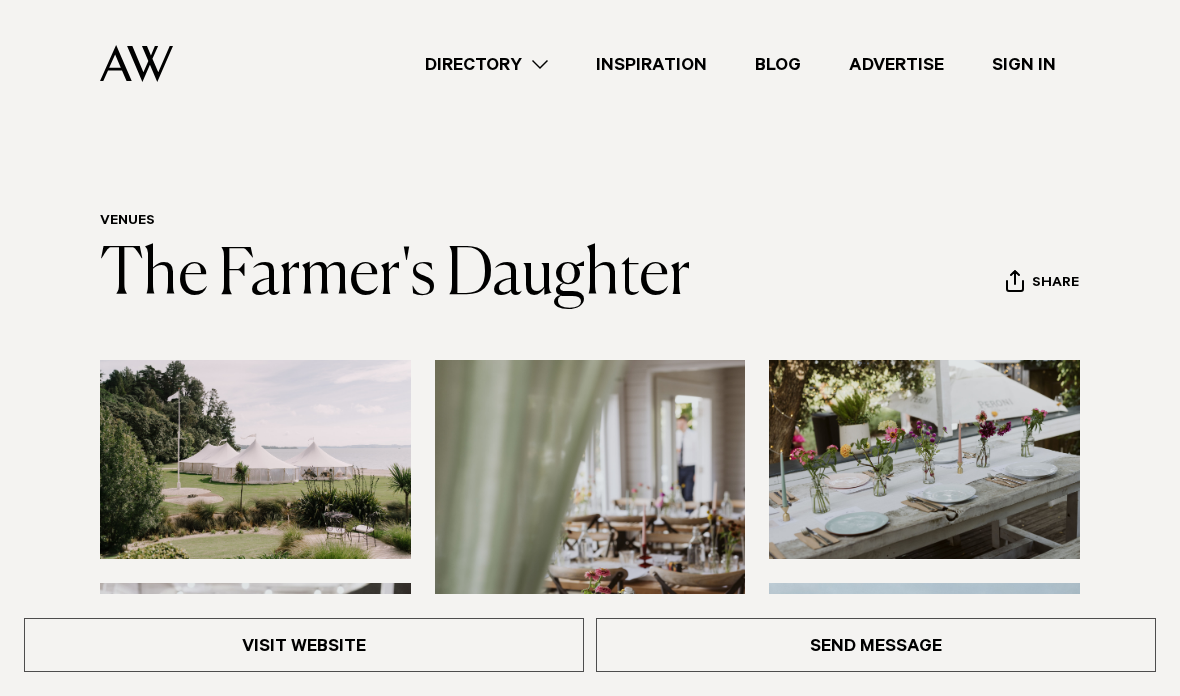 scroll, scrollTop: 4, scrollLeft: 0, axis: vertical 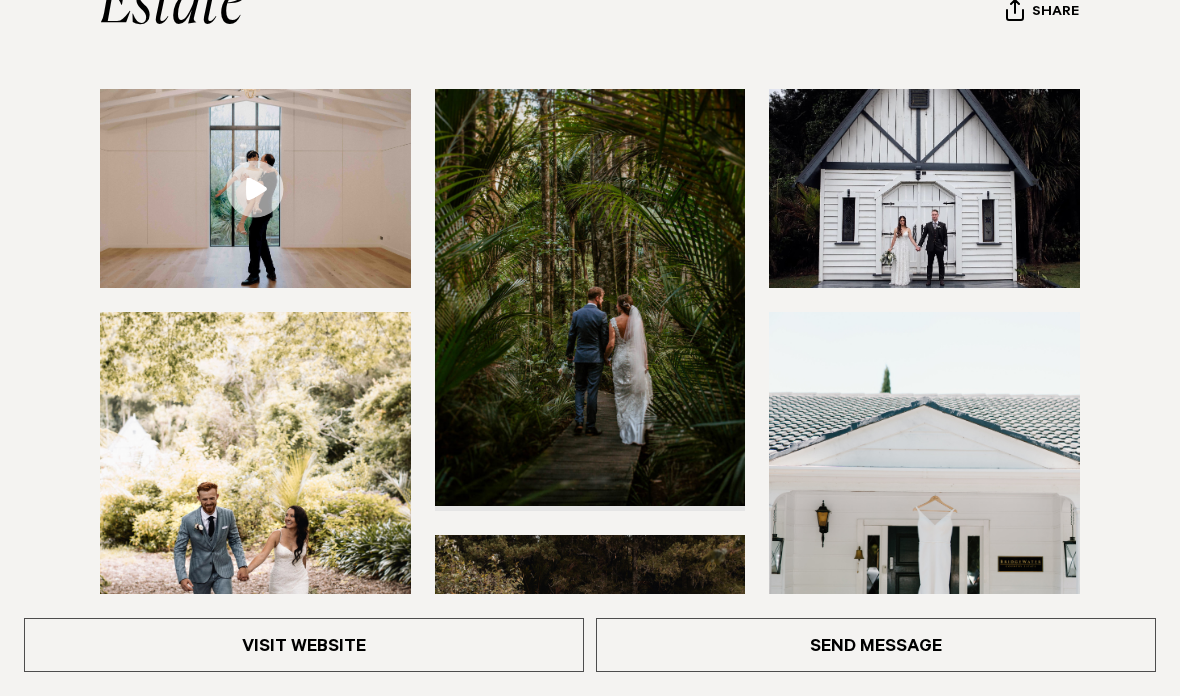click at bounding box center (255, 188) 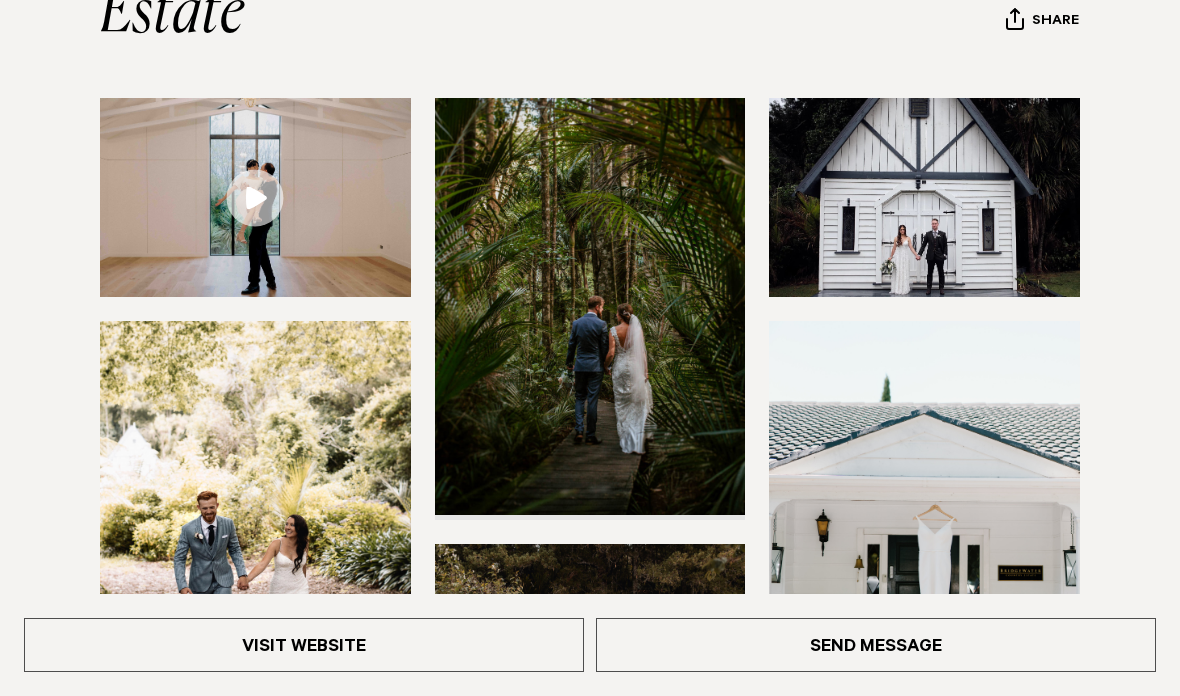 scroll, scrollTop: 0, scrollLeft: 0, axis: both 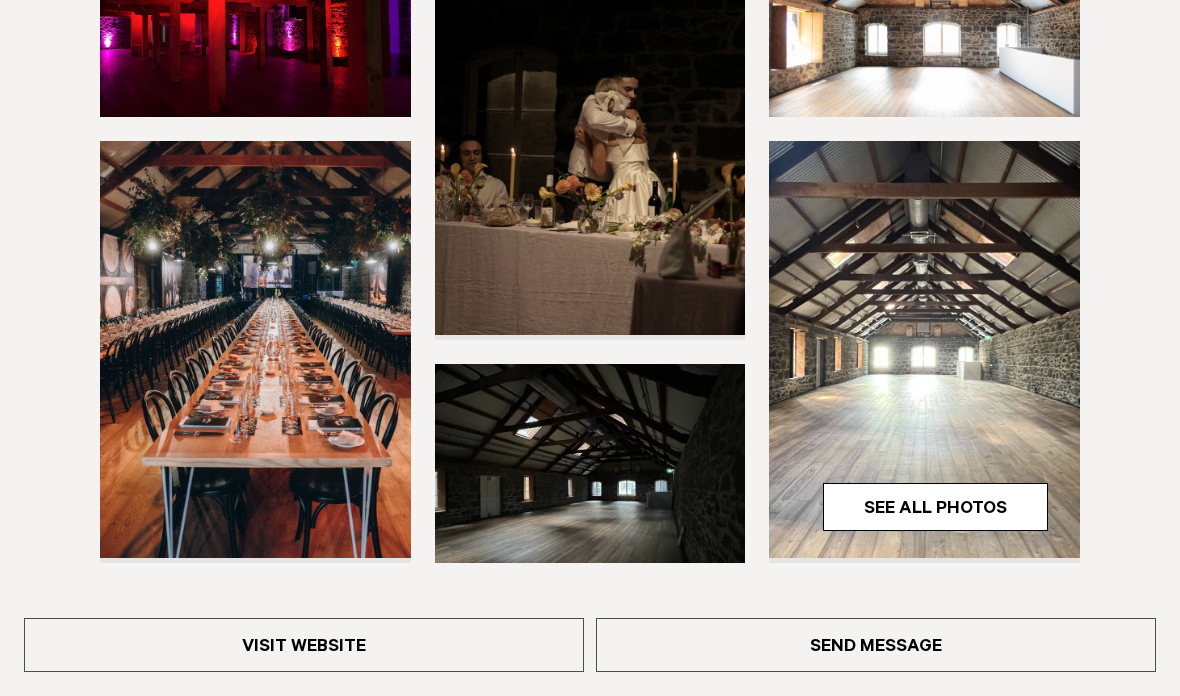 click at bounding box center [255, 349] 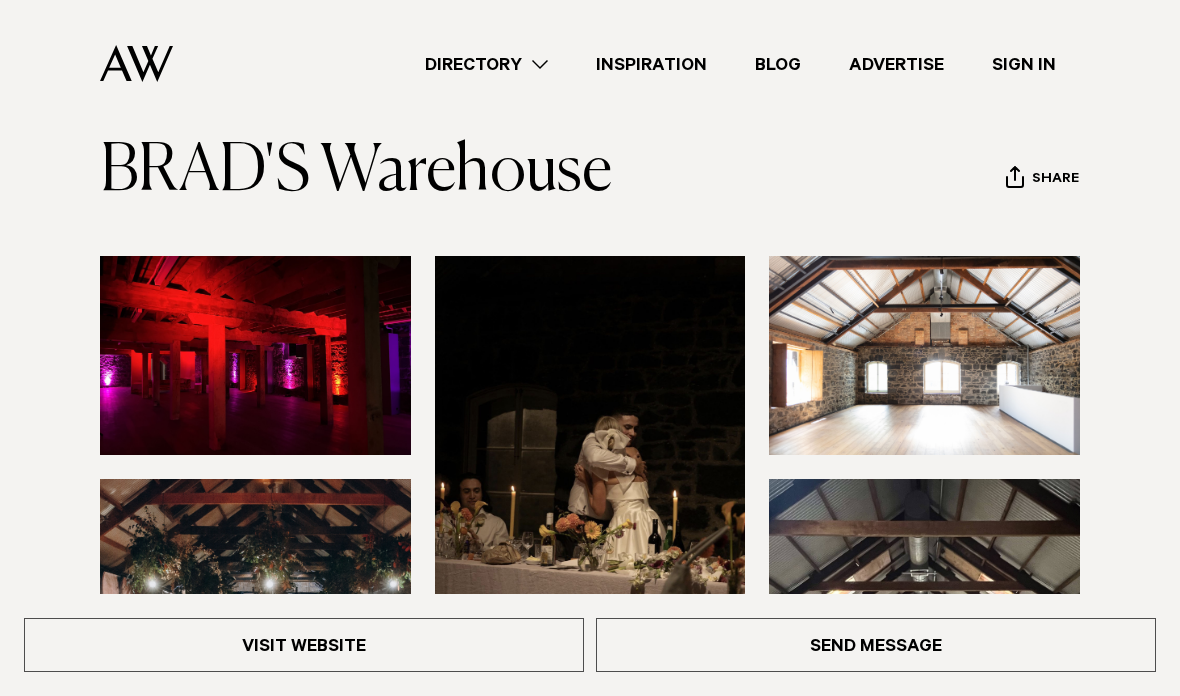 scroll, scrollTop: 0, scrollLeft: 0, axis: both 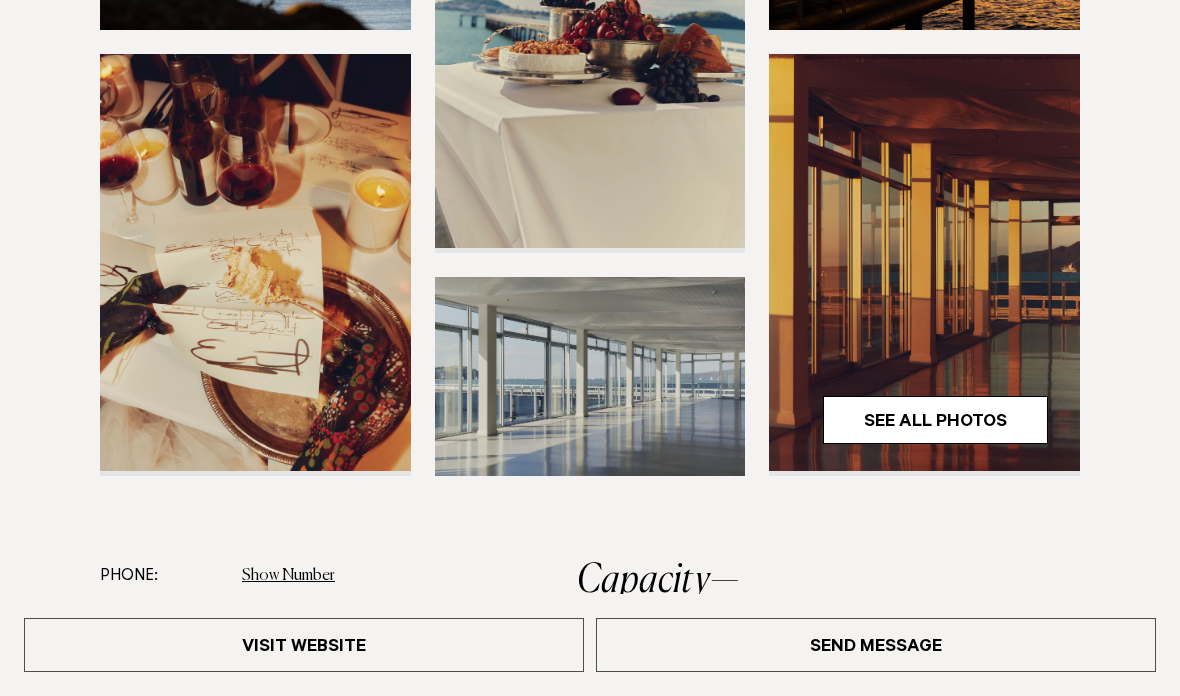 click at bounding box center [924, 262] 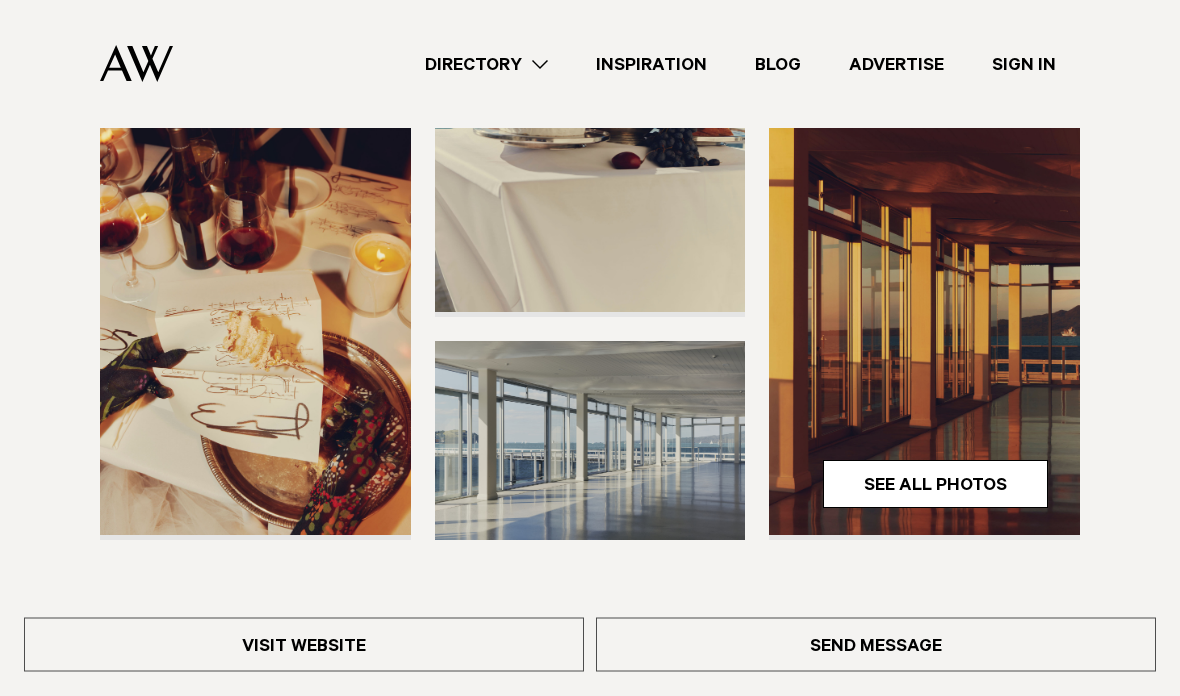 scroll, scrollTop: 465, scrollLeft: 0, axis: vertical 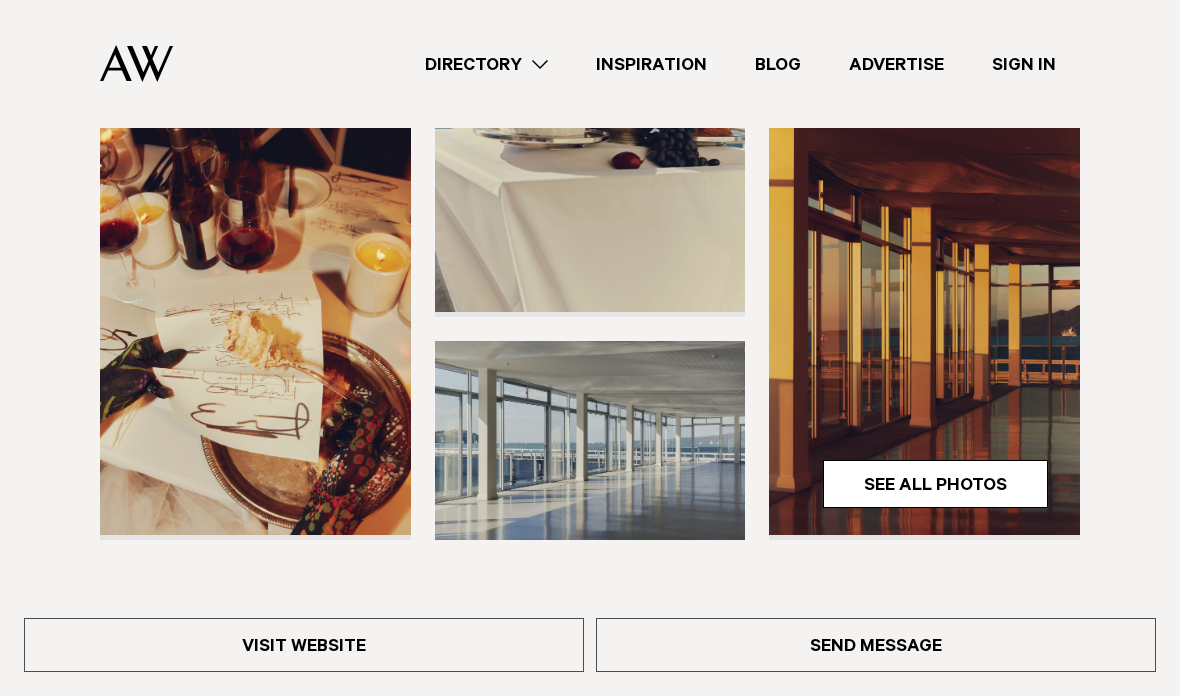 click at bounding box center [924, 326] 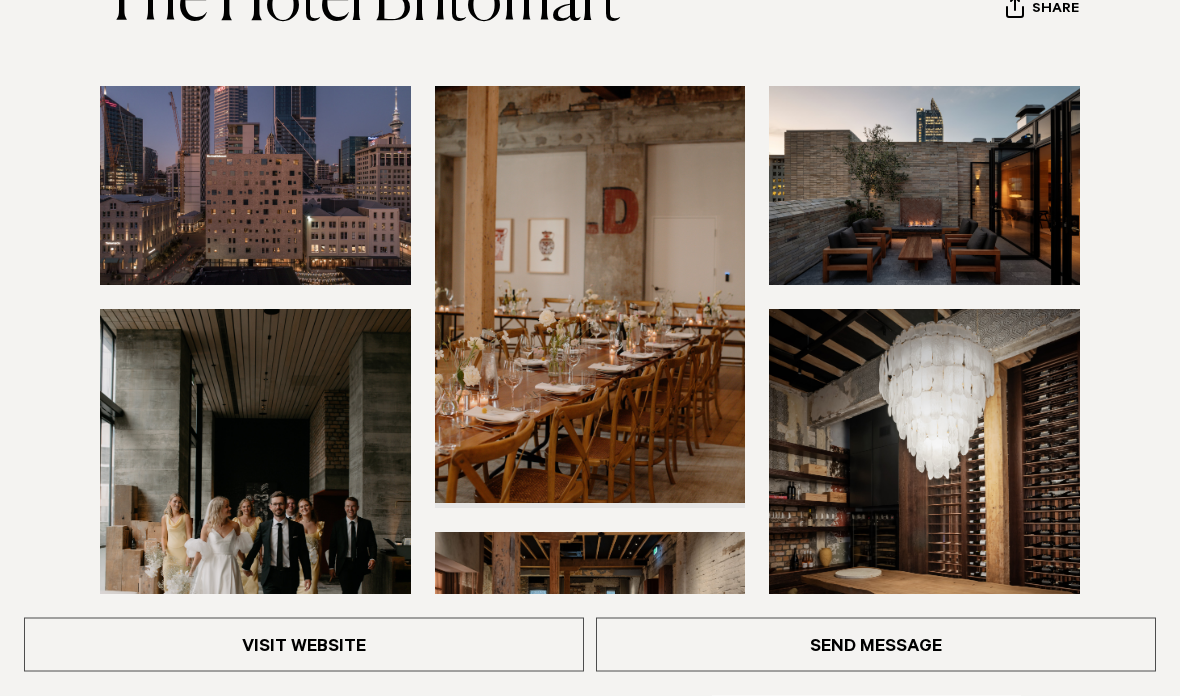 scroll, scrollTop: 275, scrollLeft: 0, axis: vertical 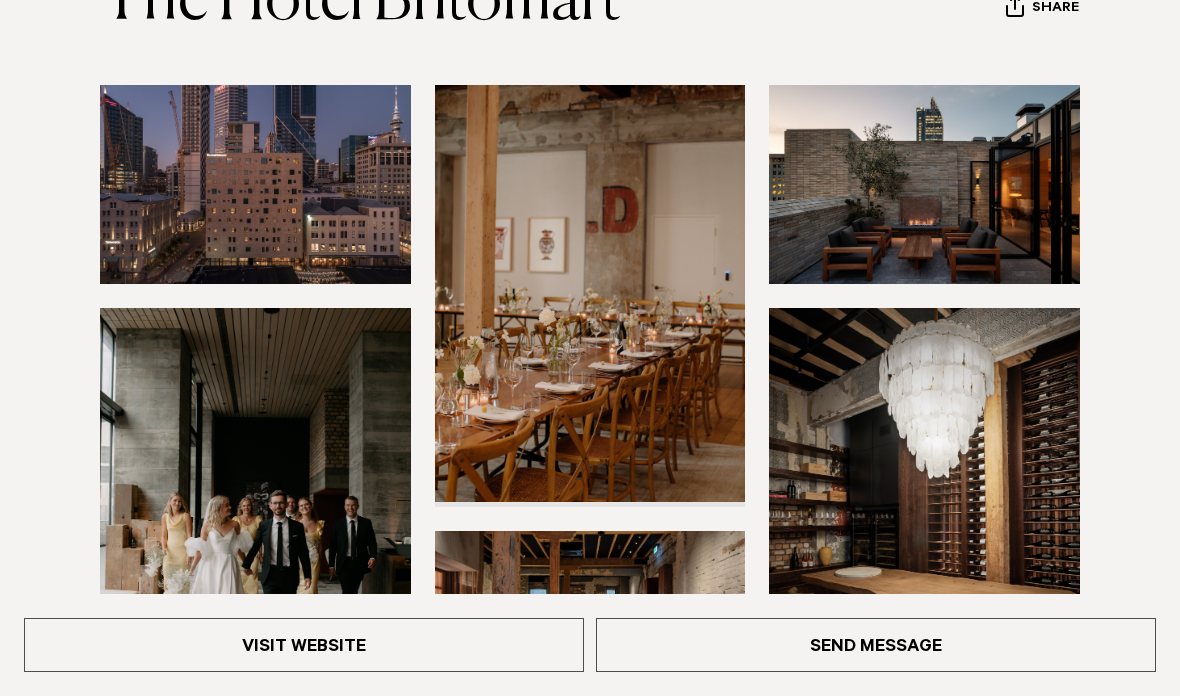 click at bounding box center (590, 293) 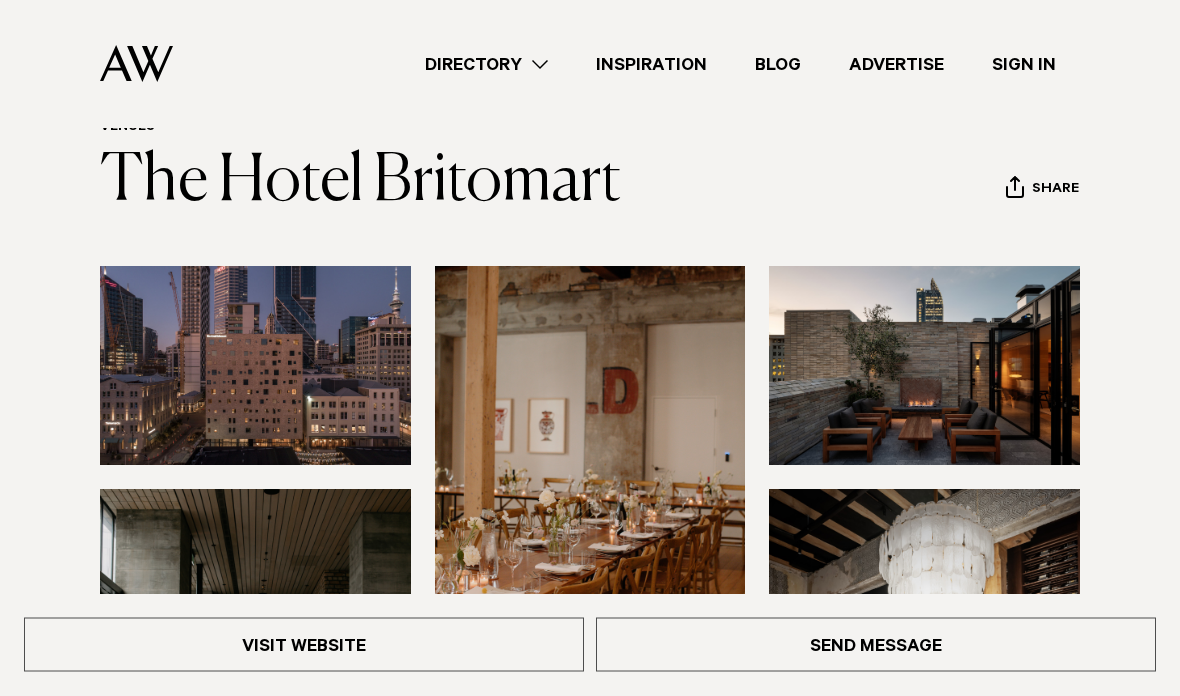 scroll, scrollTop: 62, scrollLeft: 0, axis: vertical 